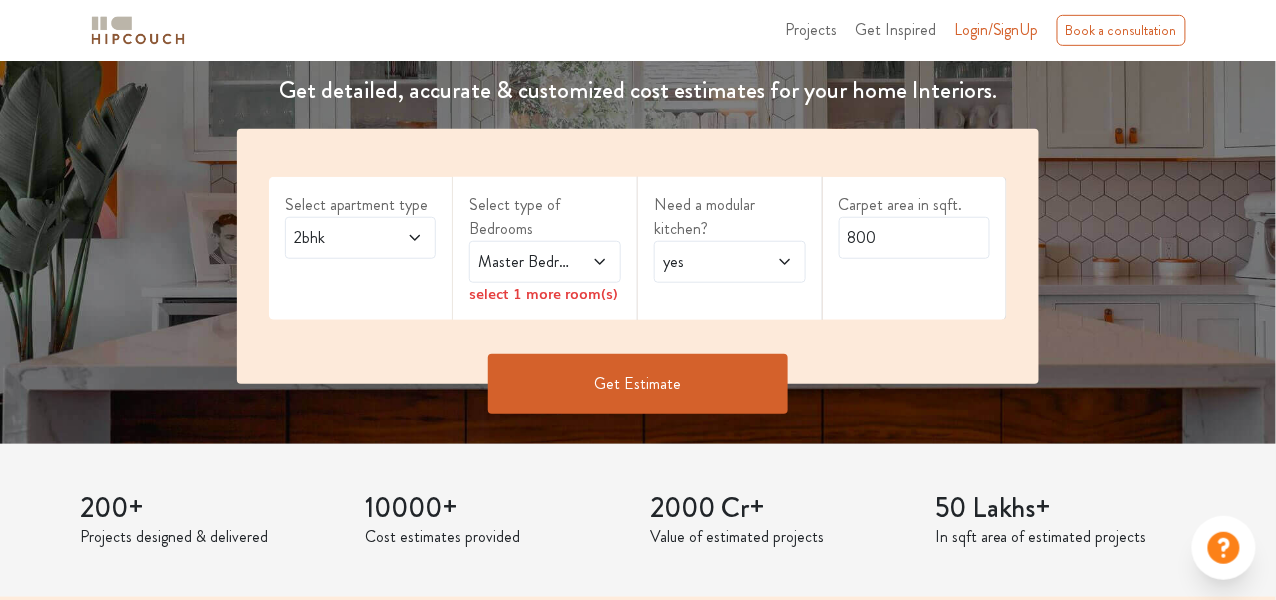 scroll, scrollTop: 299, scrollLeft: 0, axis: vertical 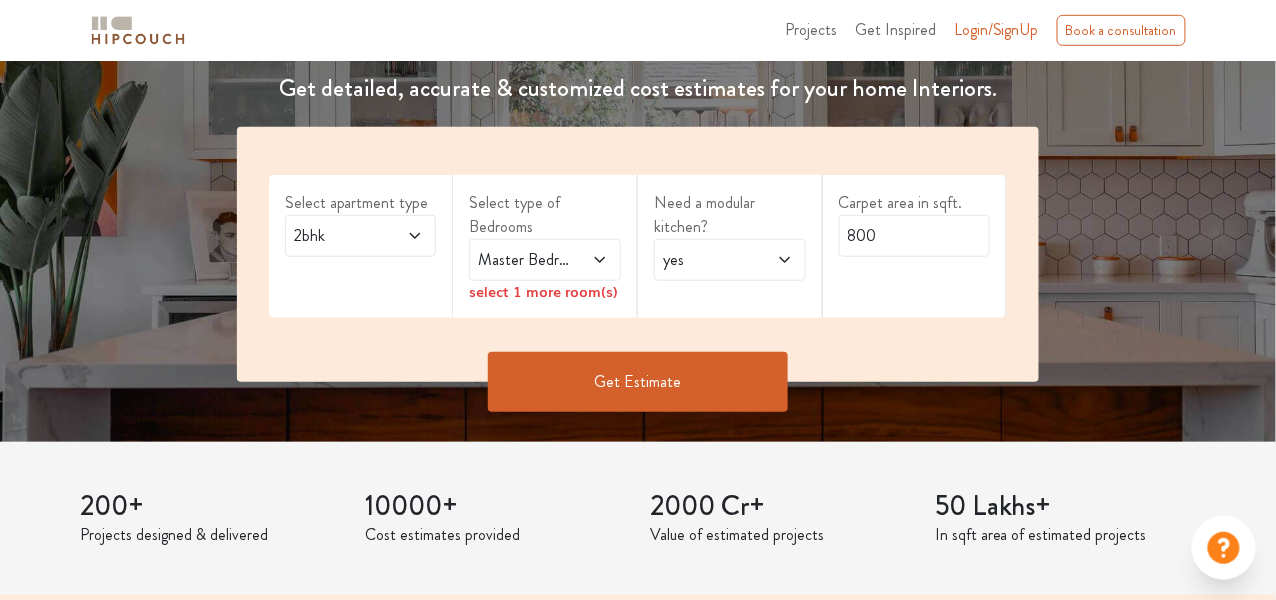 click on "2bhk" at bounding box center (340, 236) 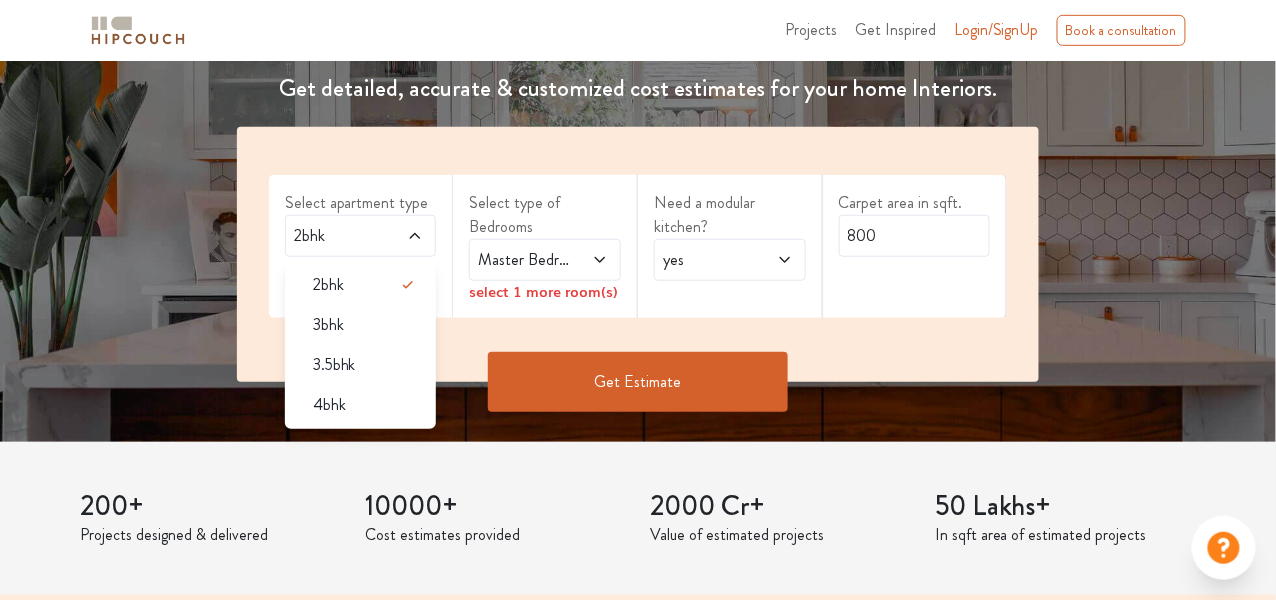 click on "Reliable estimates delivered instantly Get detailed, accurate & customized cost estimates for your home Interiors. Select apartment type 2bhk 2bhk 3bhk 3.5bhk 4bhk Select type of Bedrooms Master Bedroom select 1 more room(s) Need a modular kitchen? yes Carpet area in sqft. 800 Get Estimate" at bounding box center [638, 174] 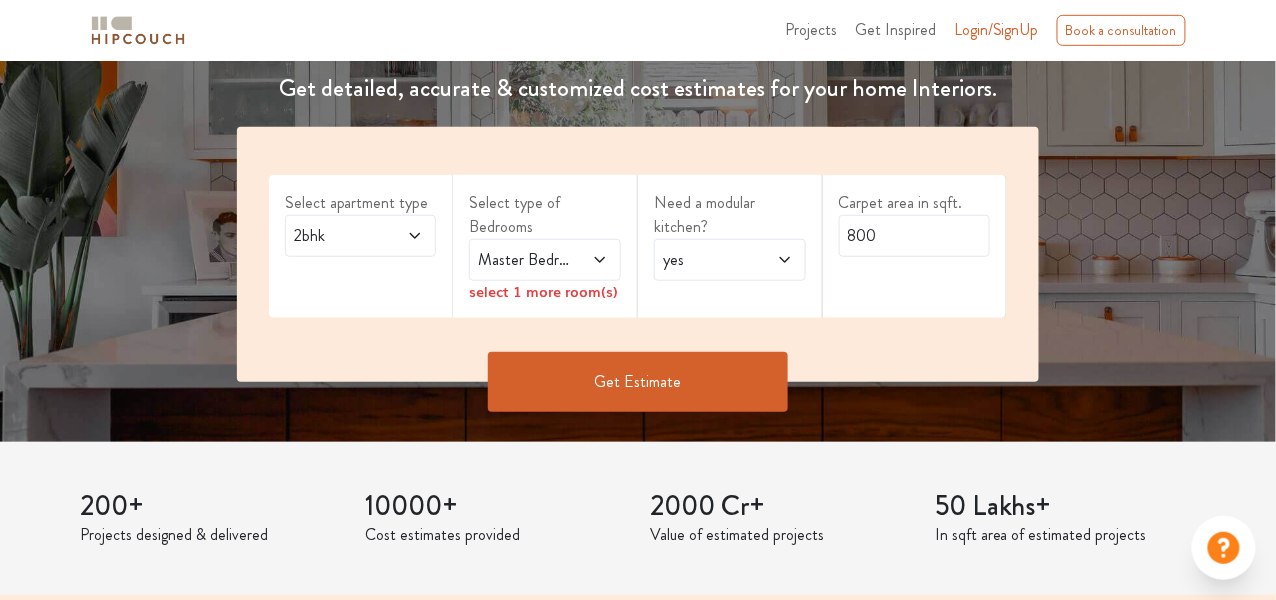 click 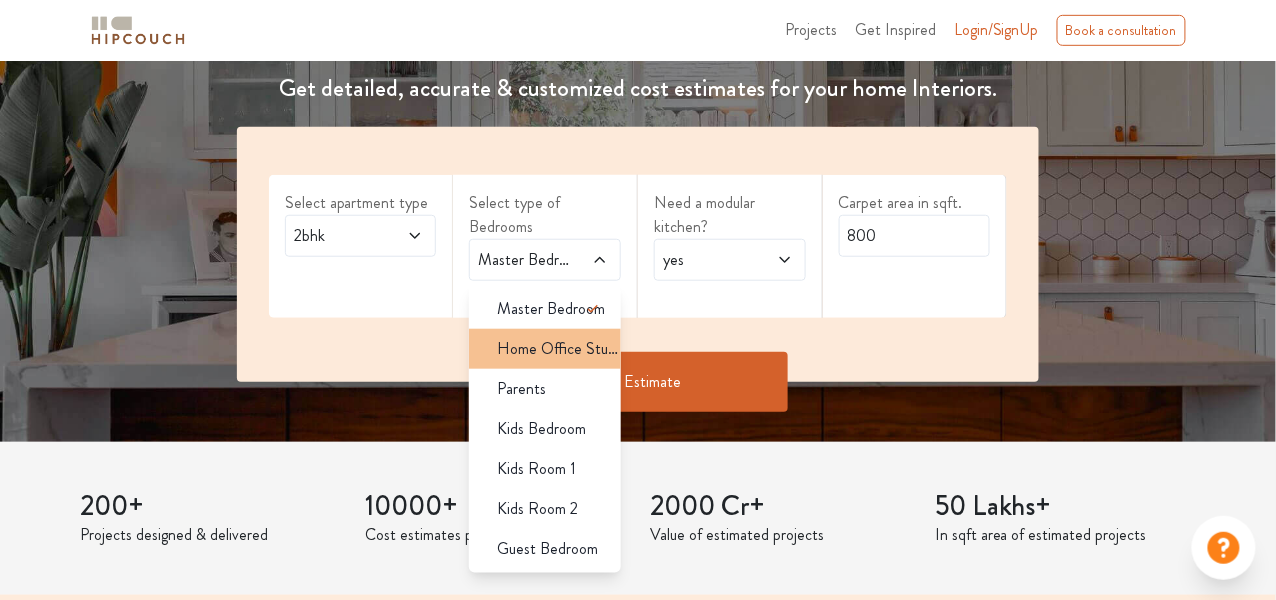 click on "Home Office Study" at bounding box center (559, 349) 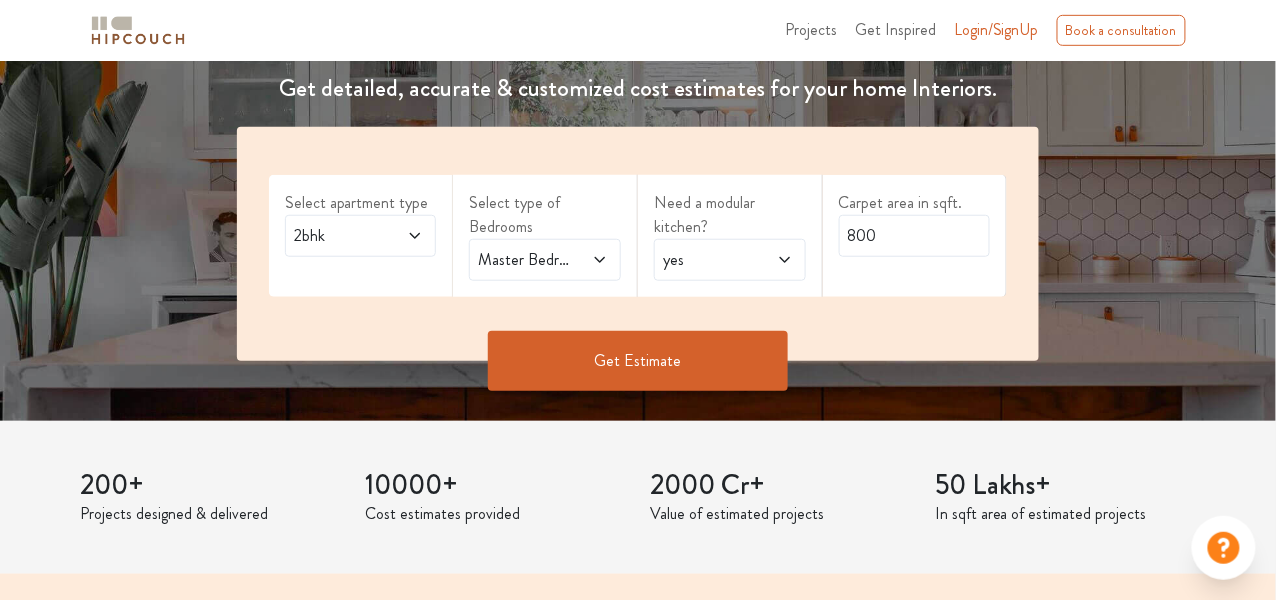 click on "Master Bedroom,Home Office Study" at bounding box center [524, 260] 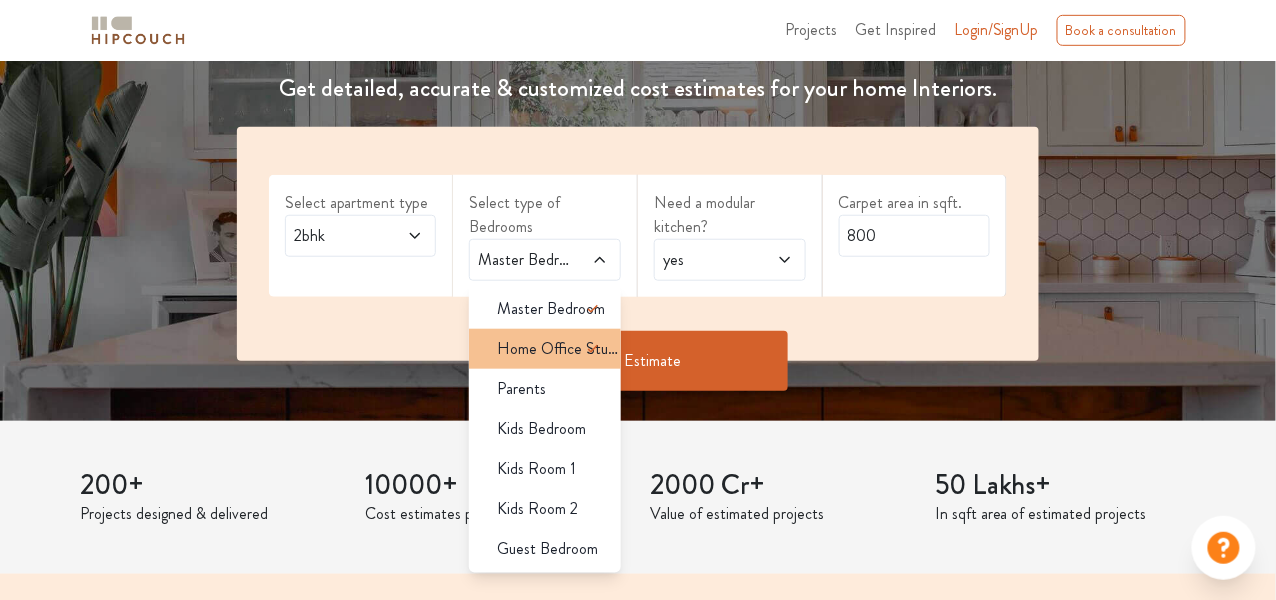 click on "Home Office Study" at bounding box center (559, 349) 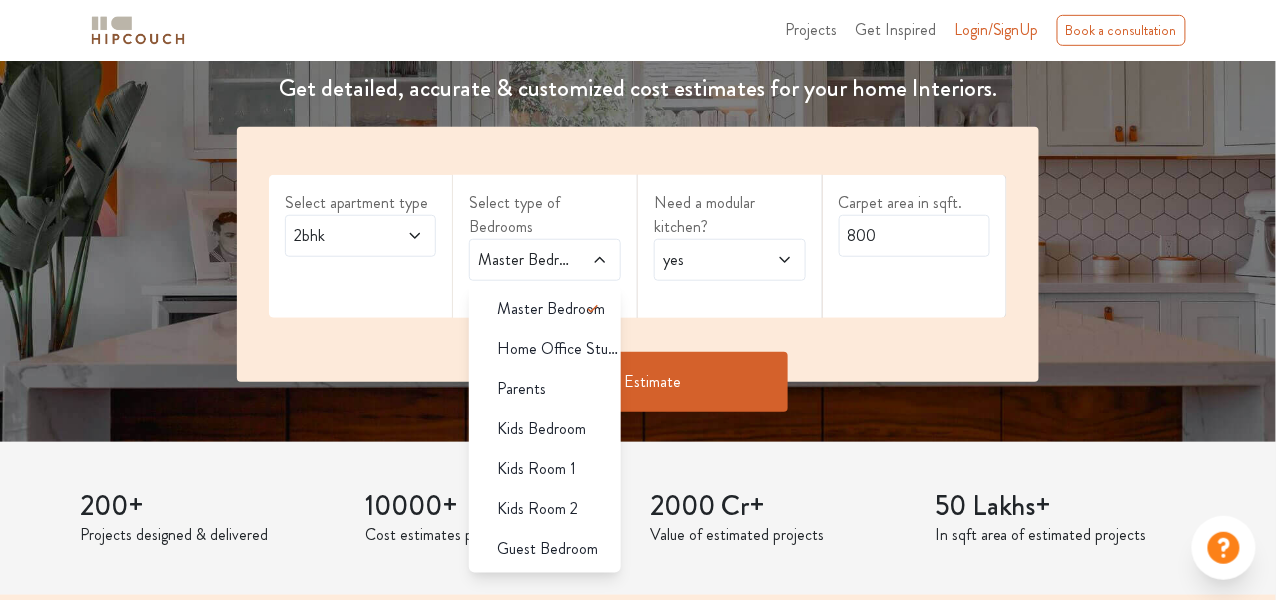 click on "Select apartment type 2bhk" at bounding box center [361, 246] 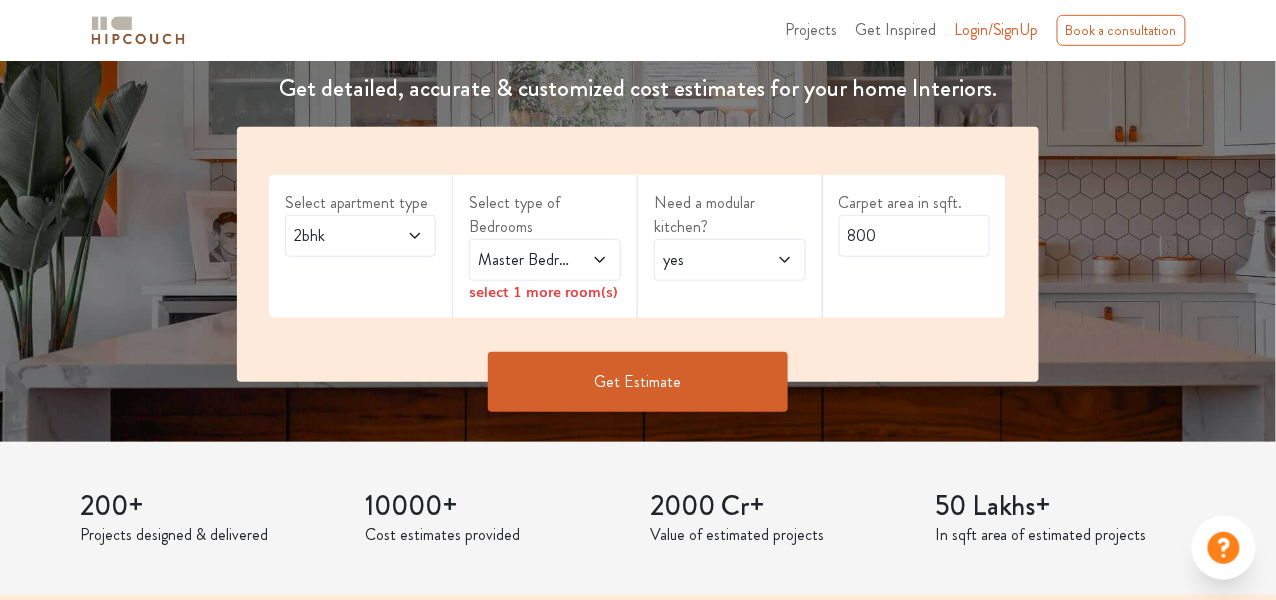 click at bounding box center [591, 260] 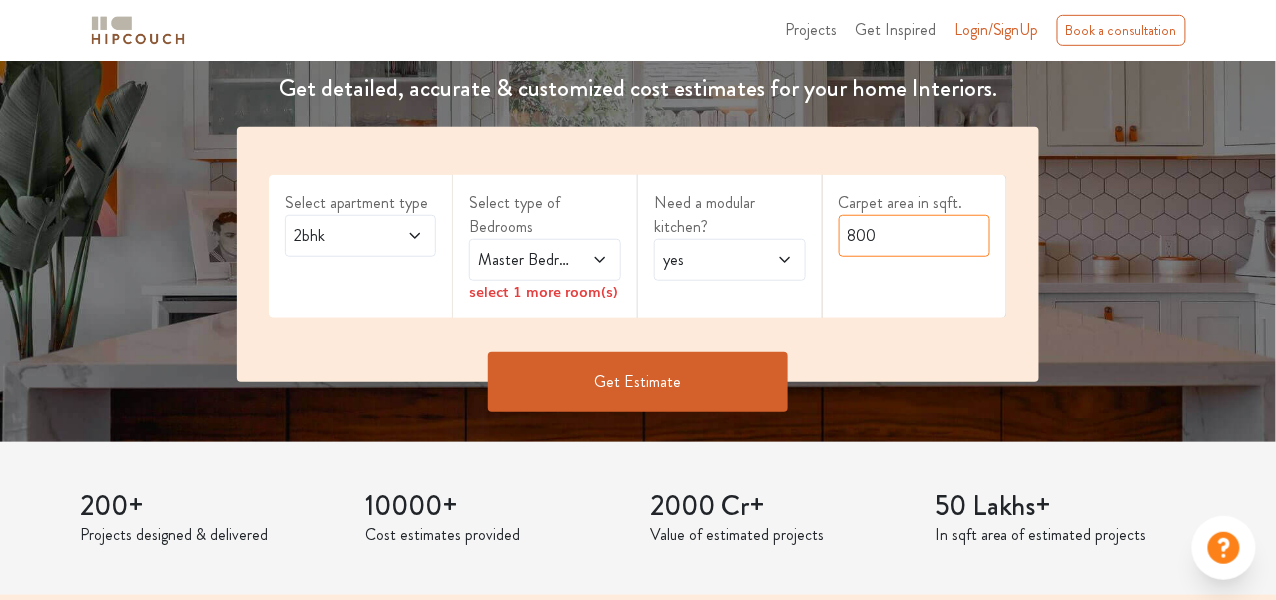 click on "800" at bounding box center [915, 236] 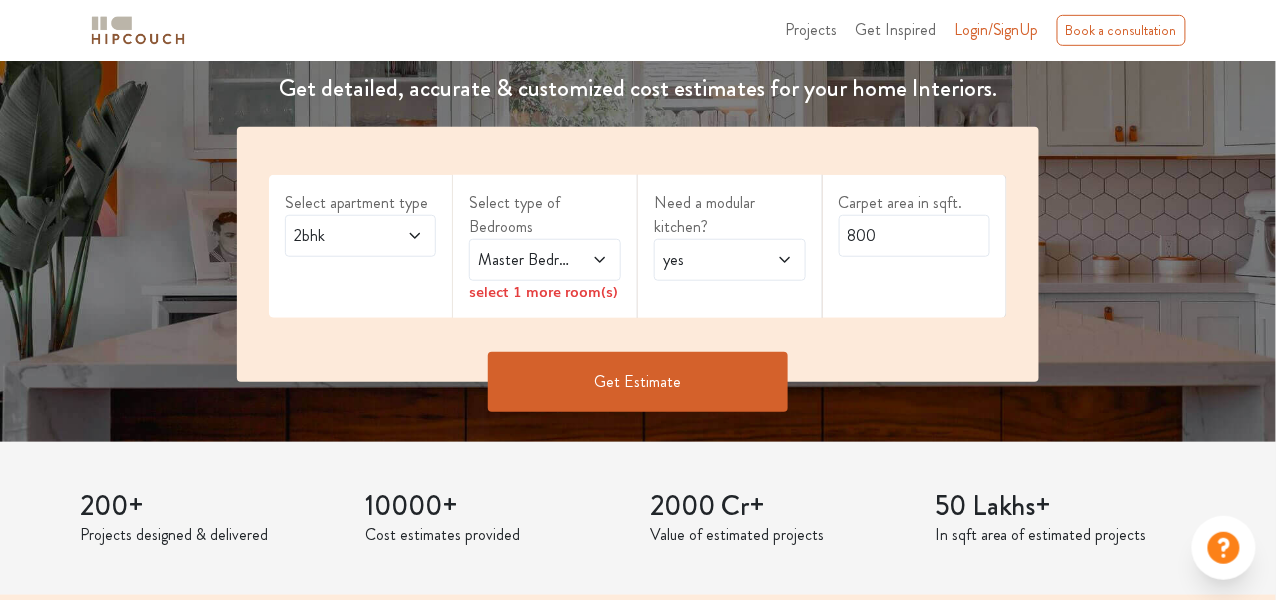 click on "yes" at bounding box center (709, 260) 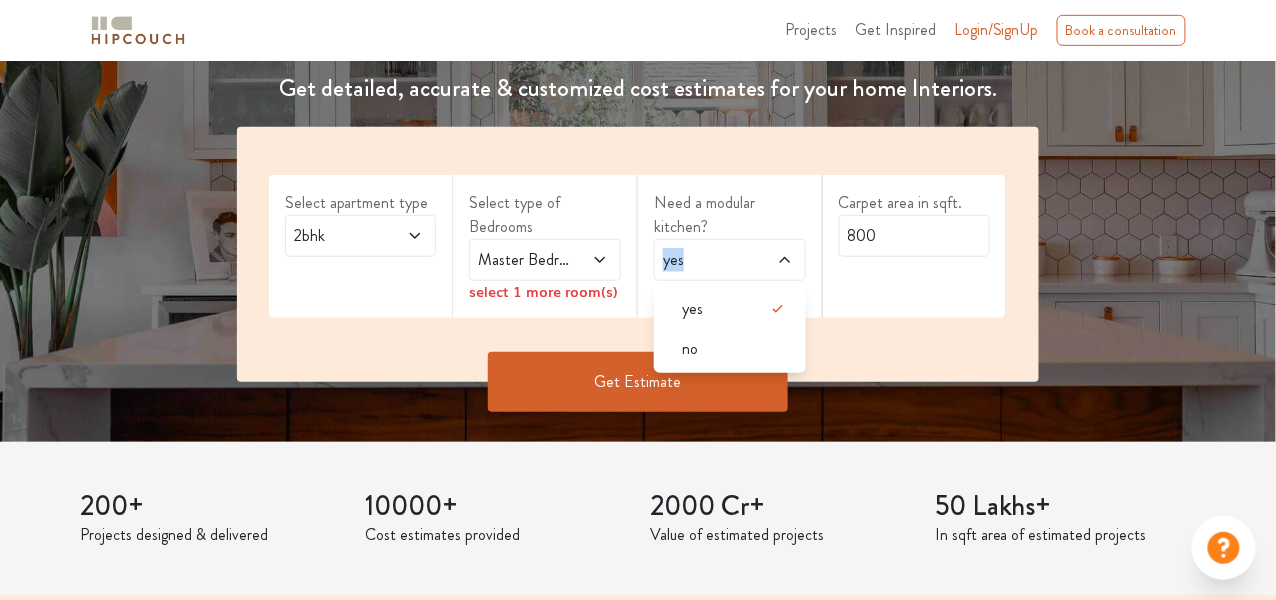 click on "yes" at bounding box center (709, 260) 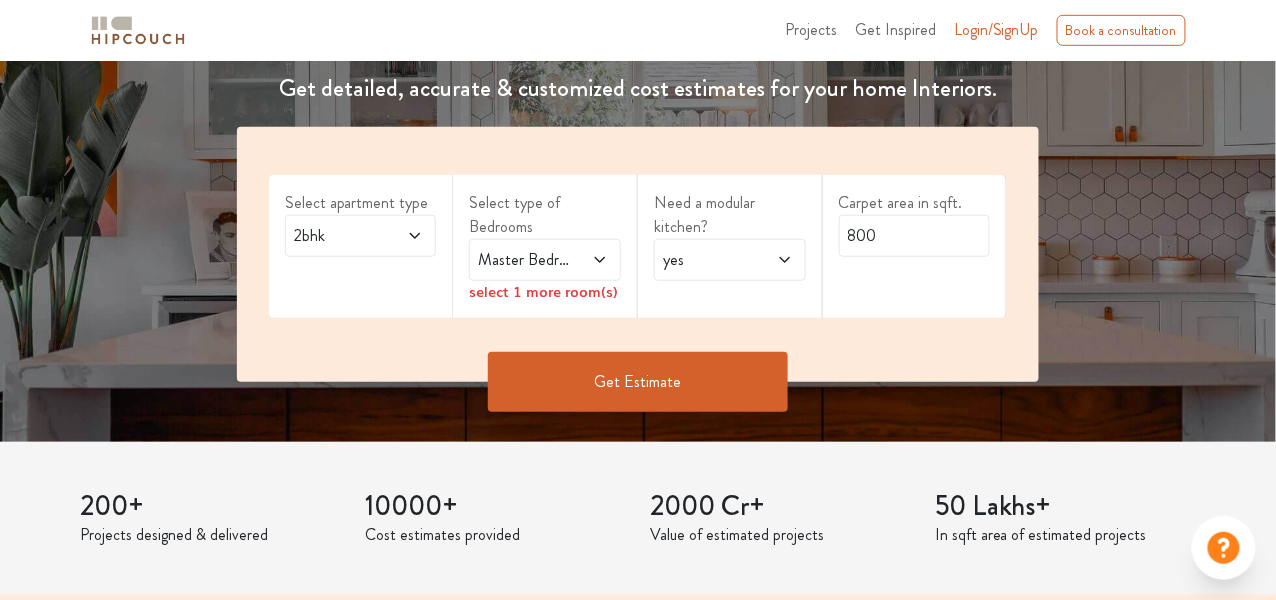 click on "Master Bedroom" at bounding box center (524, 260) 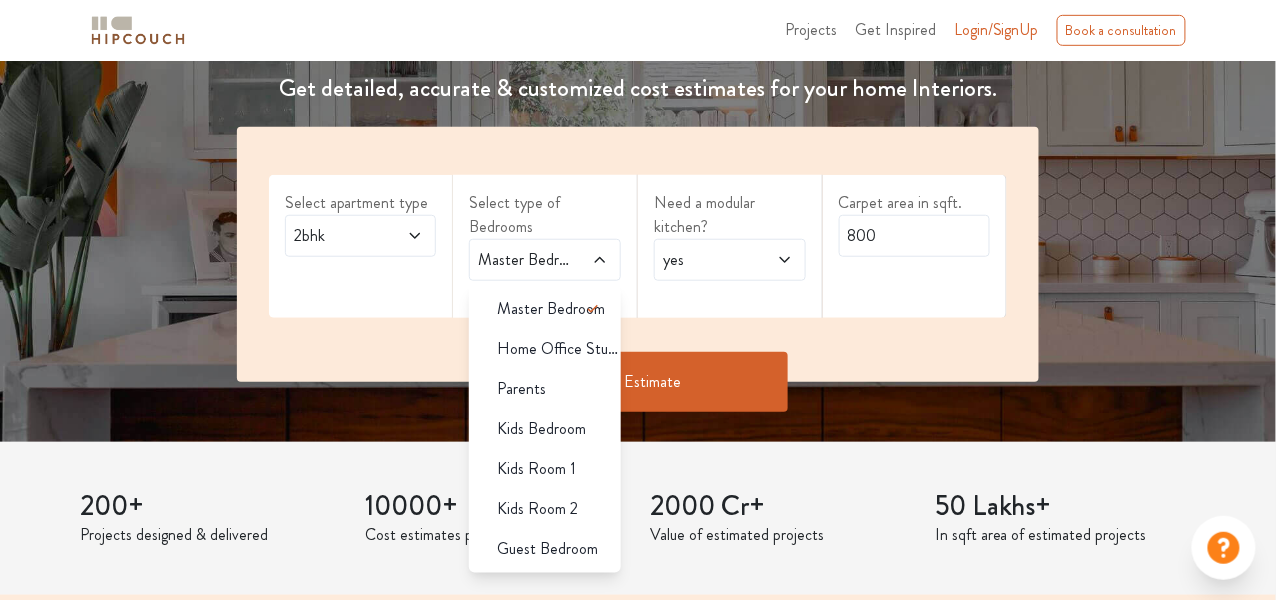 click on "Select type of Bedrooms" at bounding box center (545, 215) 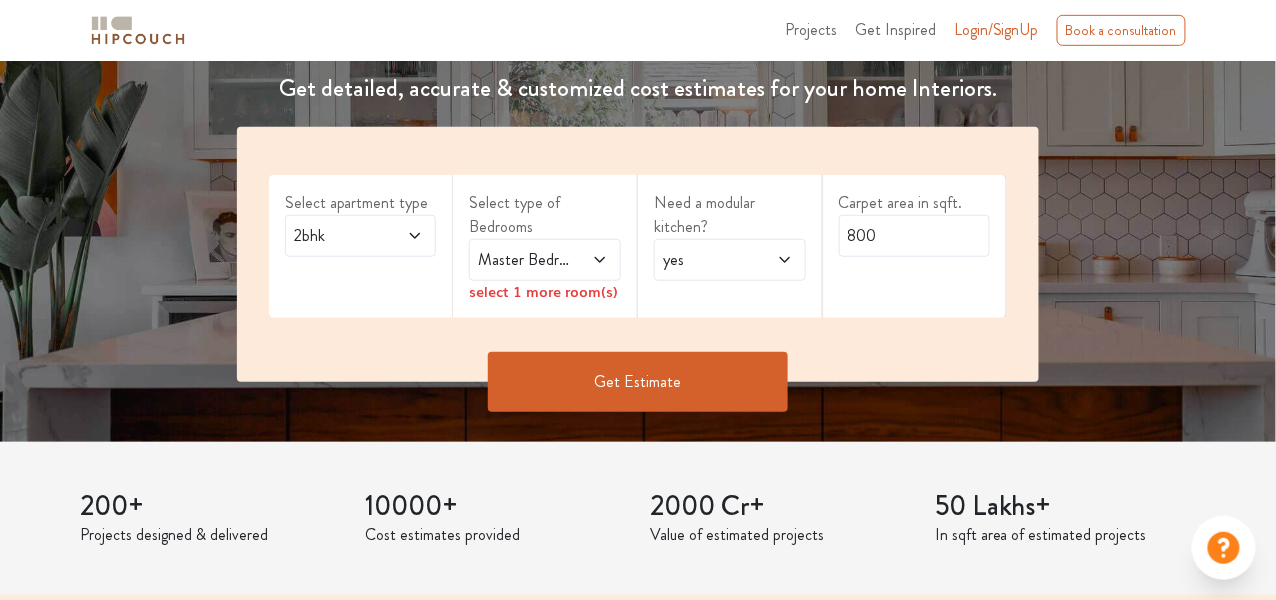 click on "Master Bedroom" at bounding box center (545, 260) 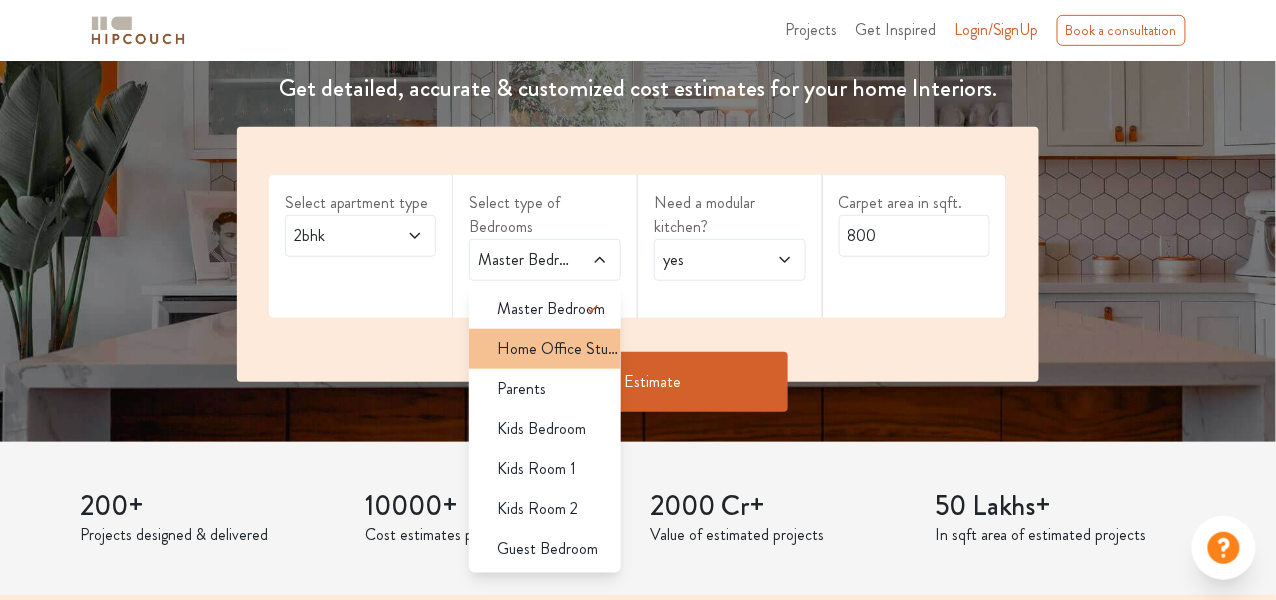 click on "Home Office Study" at bounding box center [559, 349] 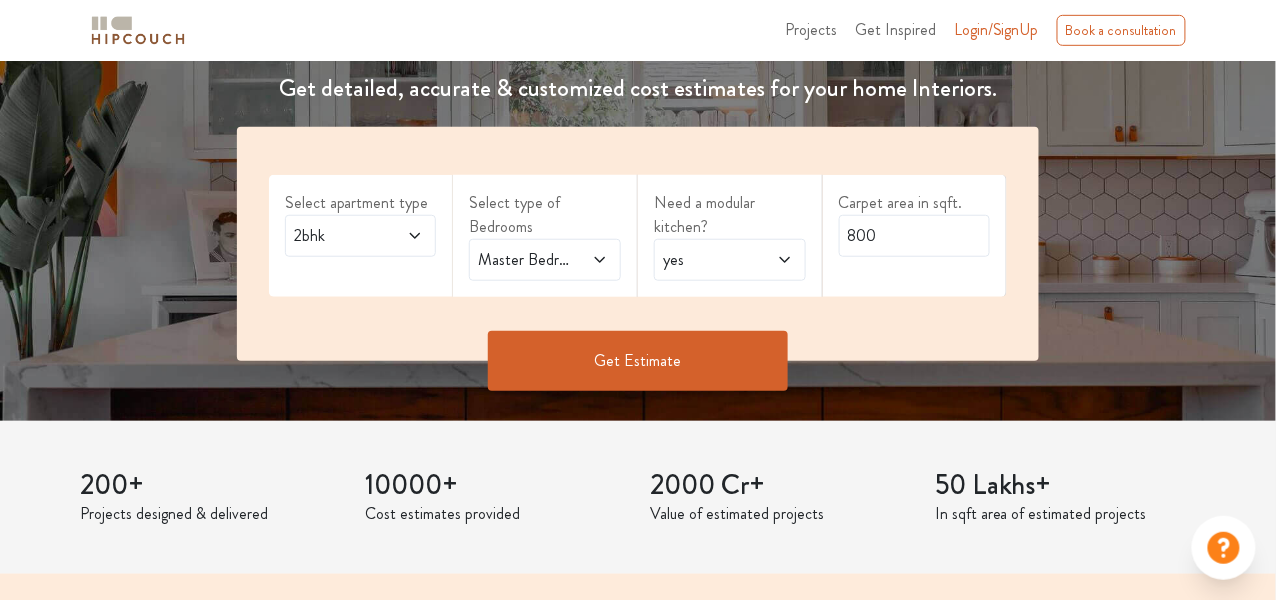 click on "Master Bedroom,Home Office Study" at bounding box center [545, 260] 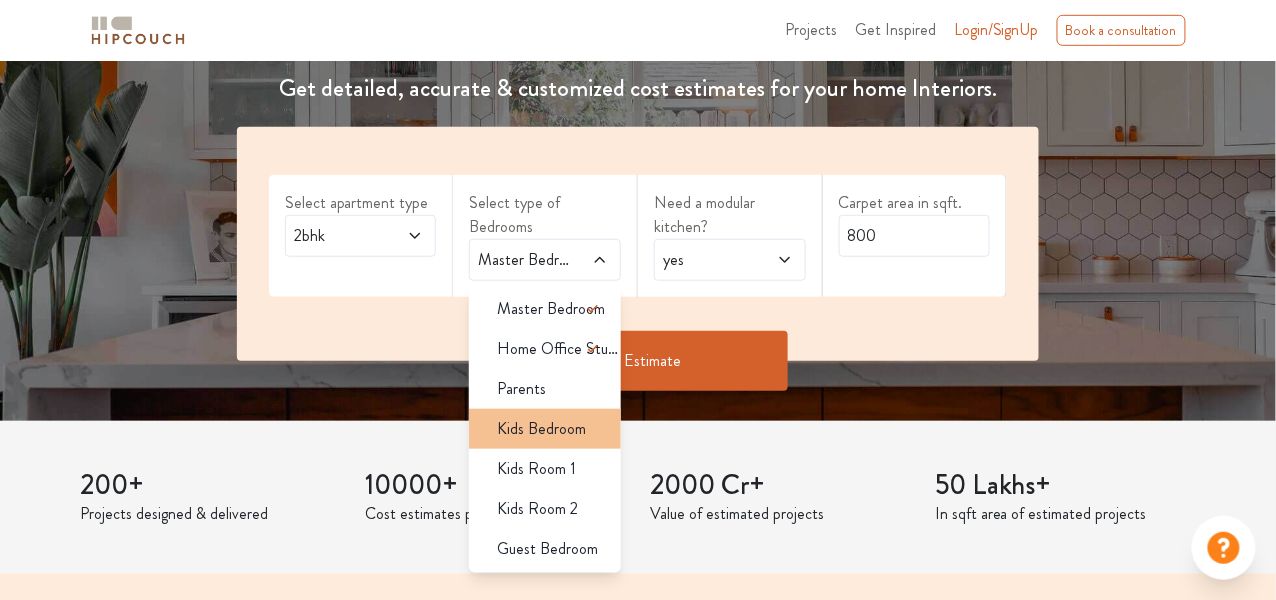 click on "Kids Bedroom" at bounding box center (545, 429) 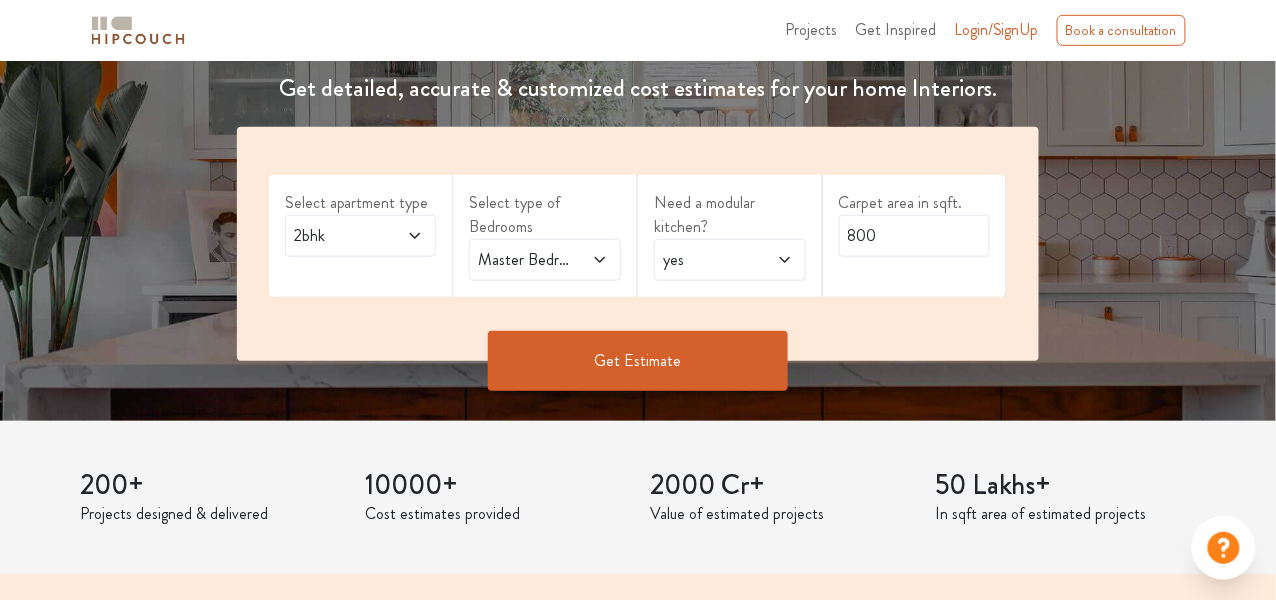 click at bounding box center [591, 260] 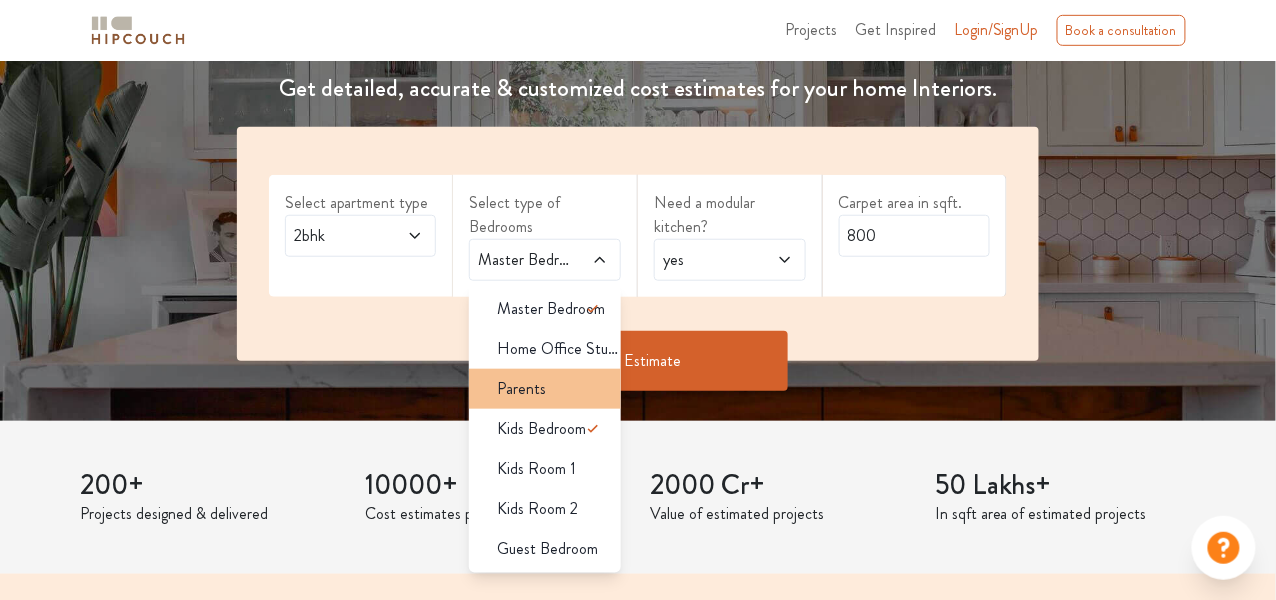 click on "Parents" at bounding box center [551, 389] 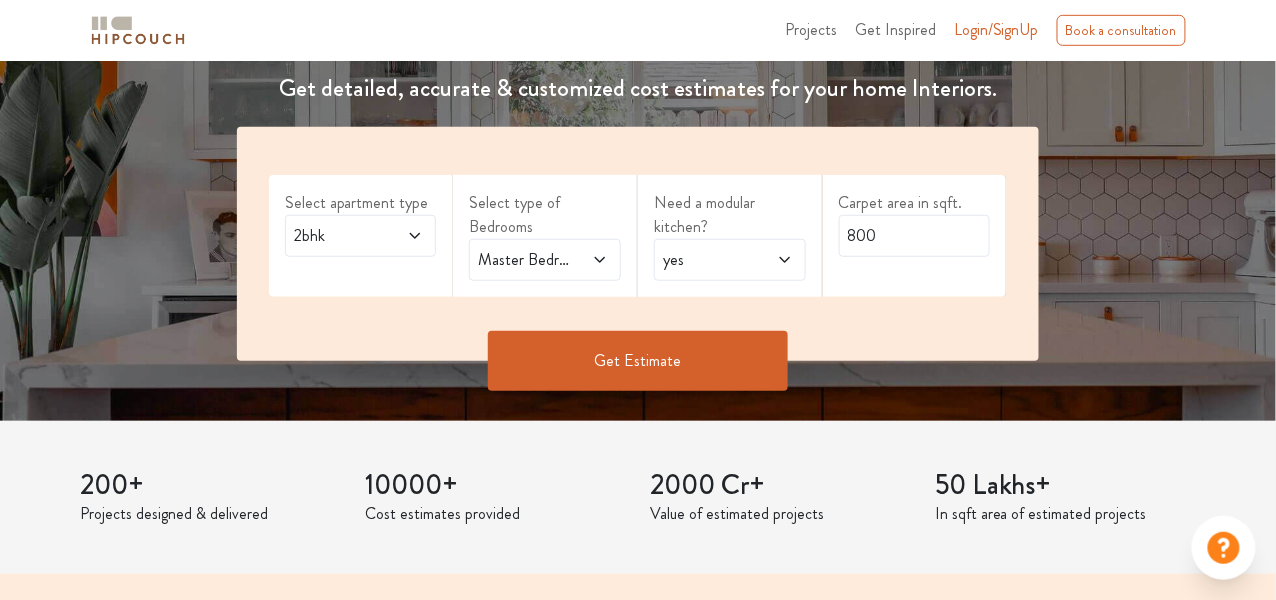 click 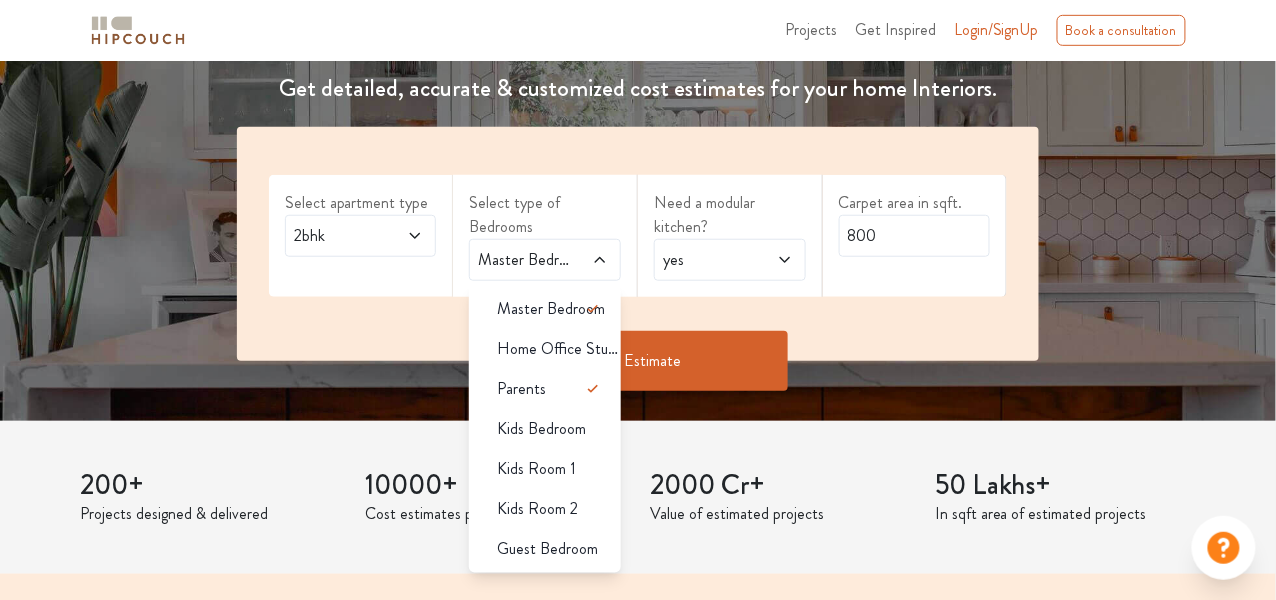 click on "2bhk" at bounding box center [361, 236] 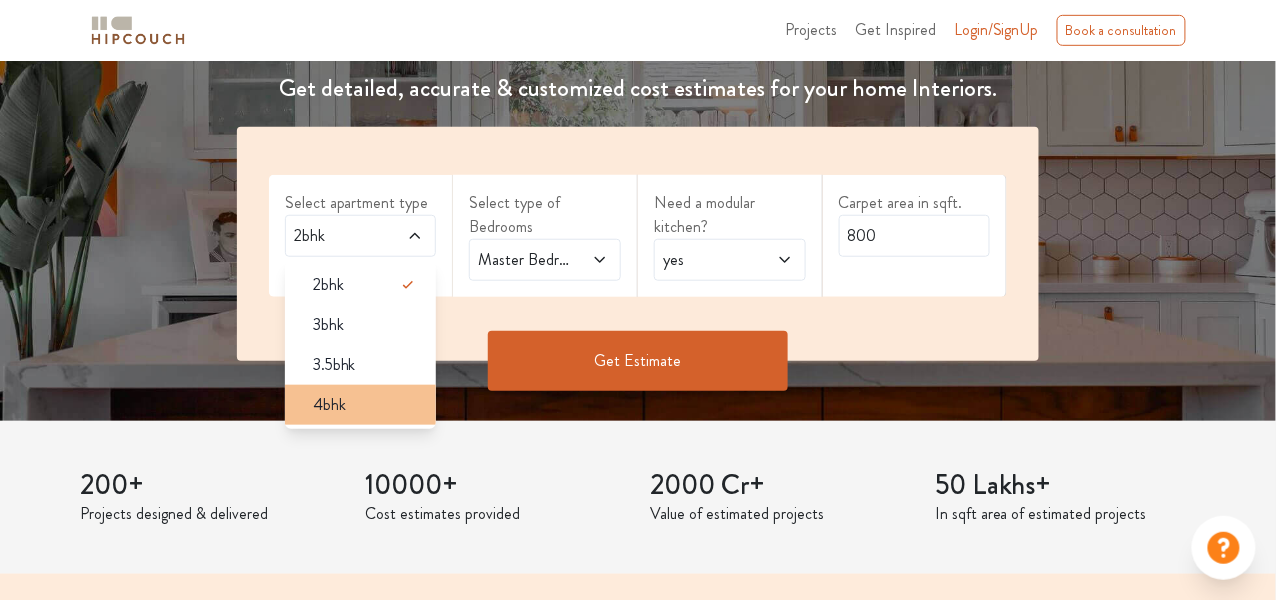 click on "4bhk" at bounding box center [367, 405] 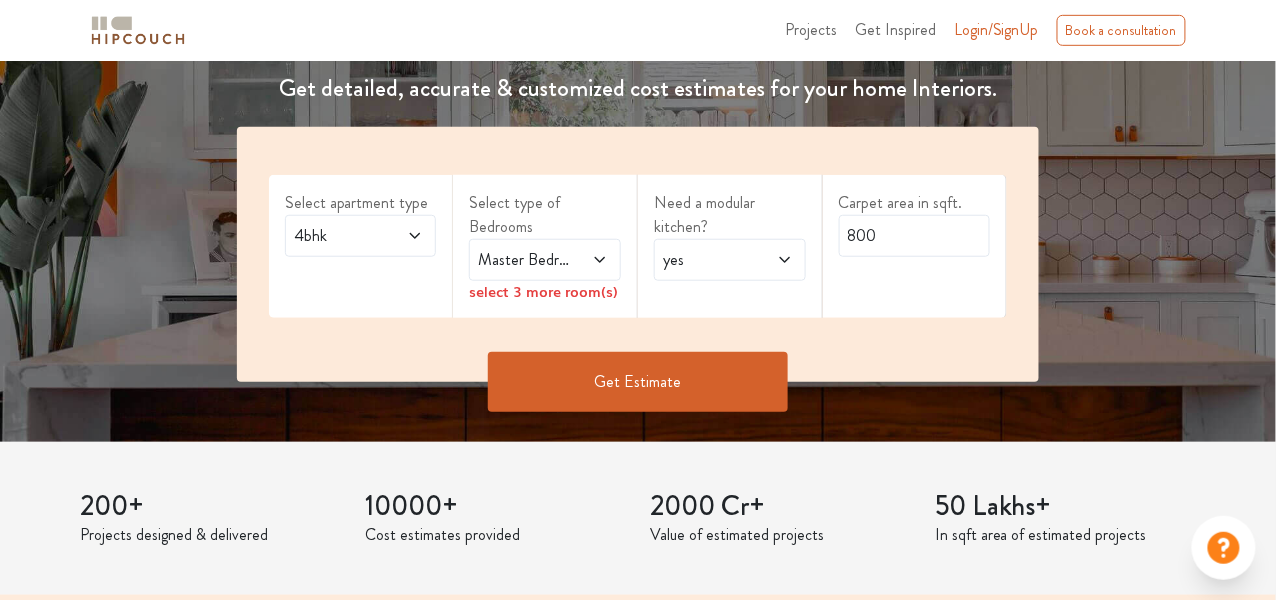 click on "Master Bedroom" at bounding box center (524, 260) 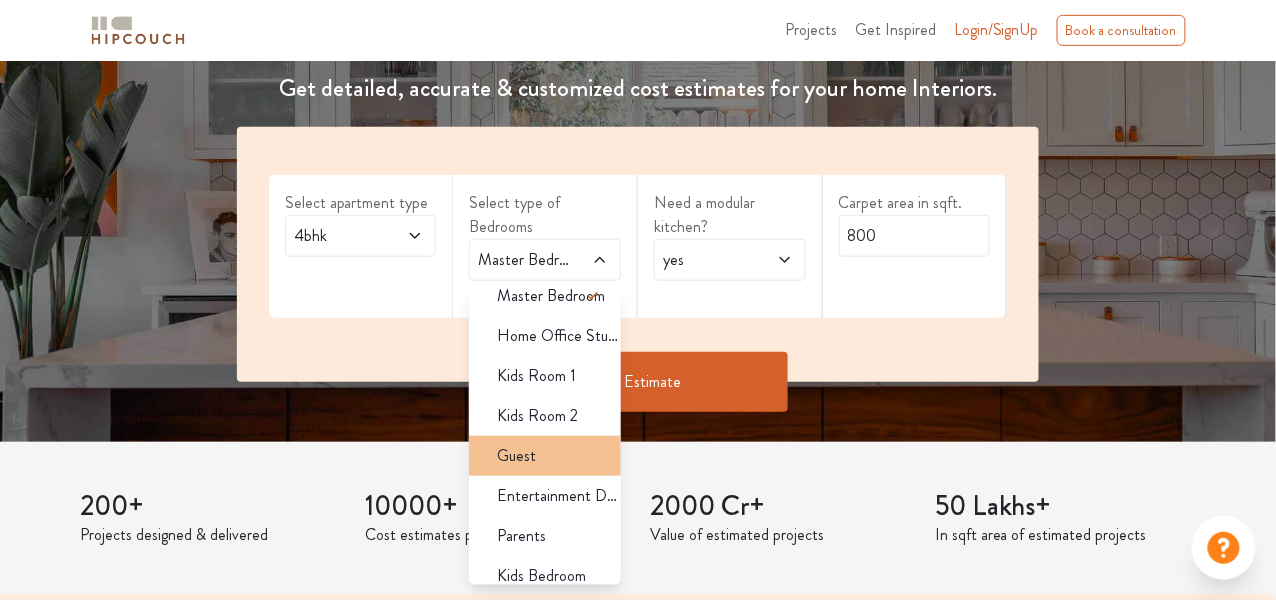scroll, scrollTop: 27, scrollLeft: 0, axis: vertical 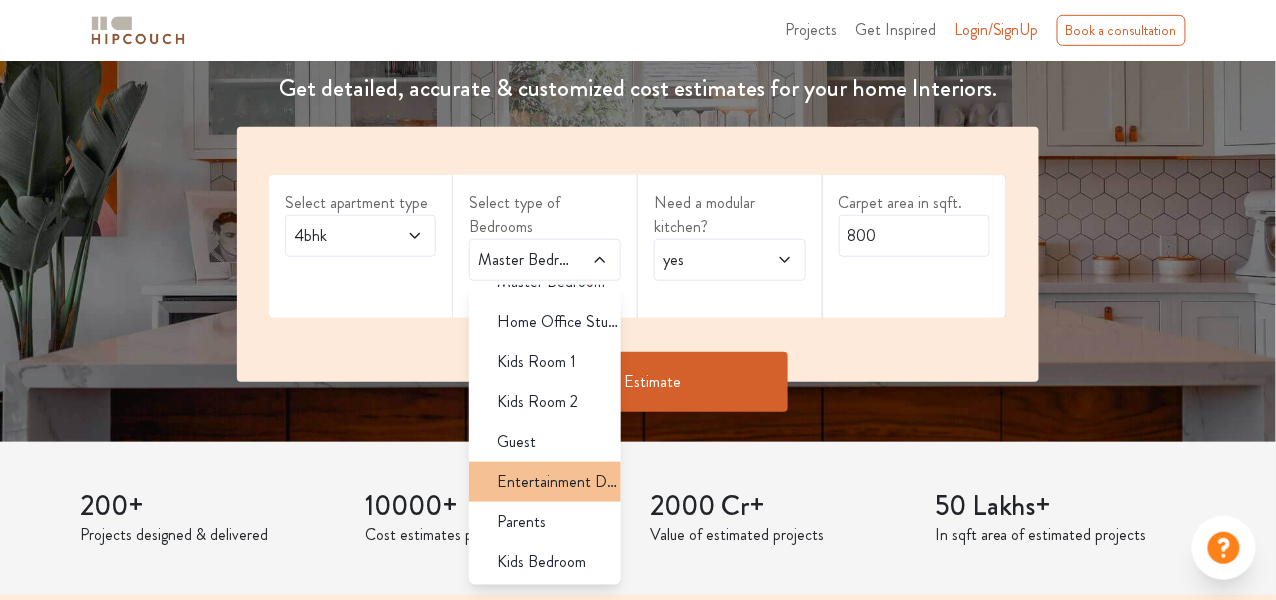 click on "Entertainment Den" at bounding box center (559, 482) 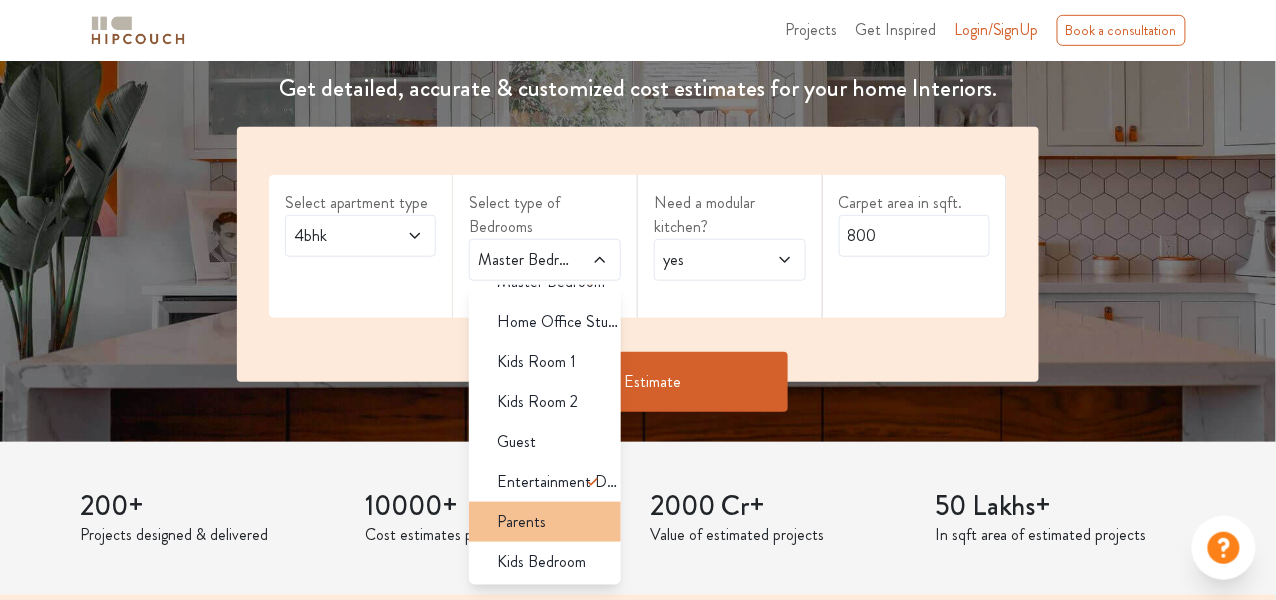 click on "Parents" at bounding box center (551, 522) 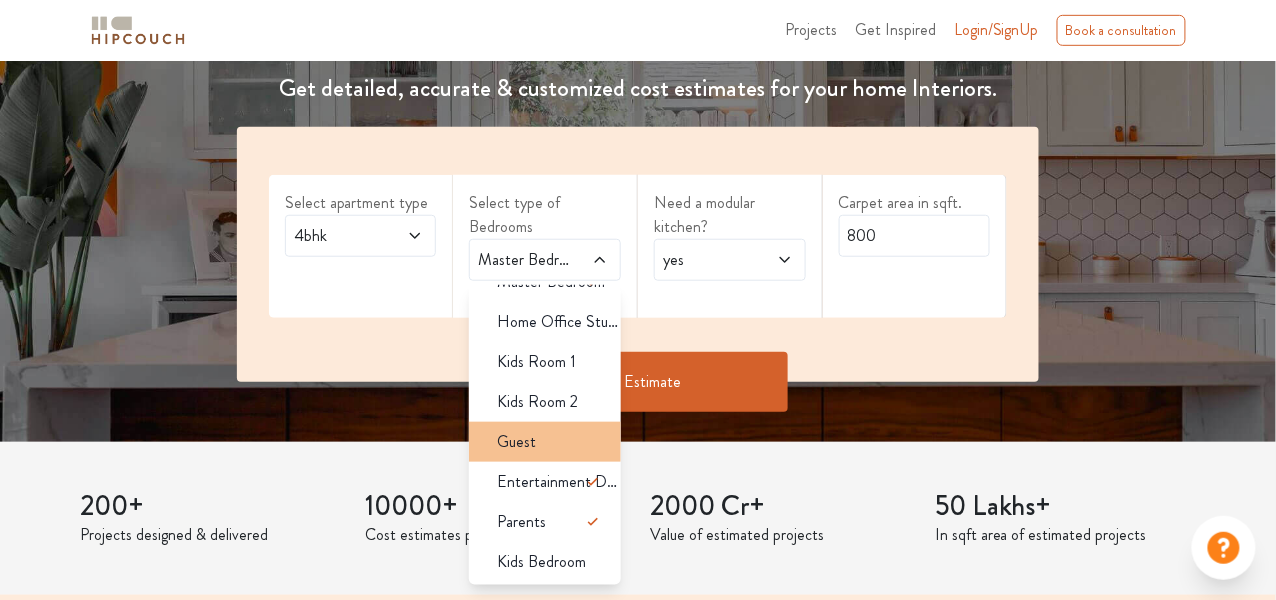 click on "Guest" at bounding box center (551, 442) 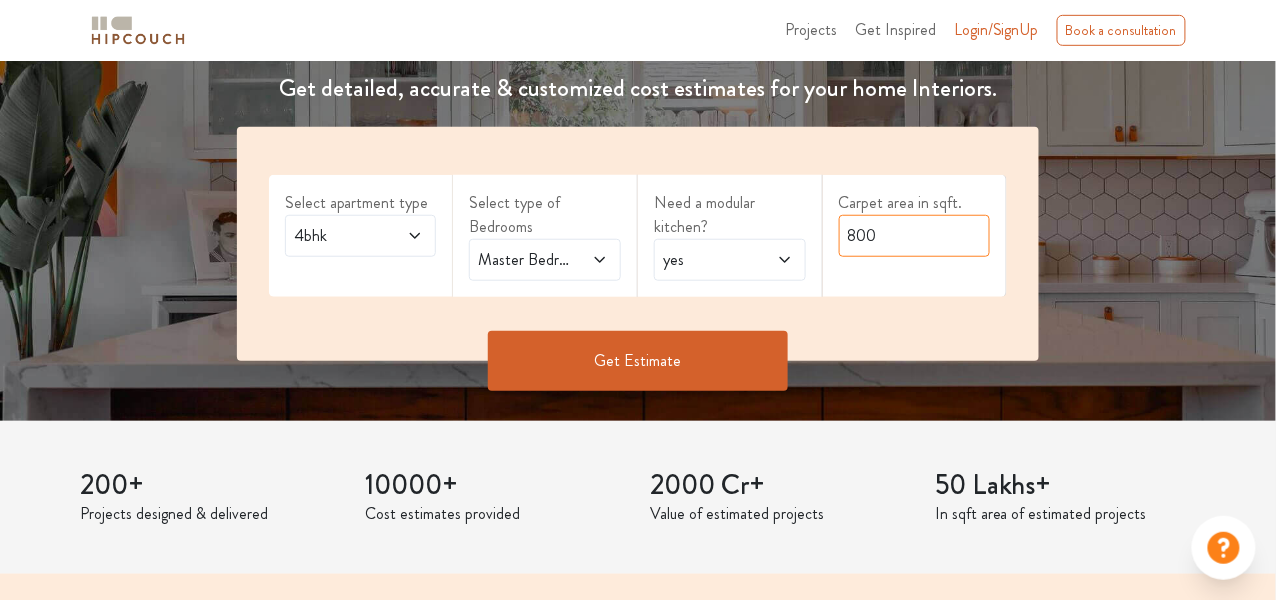click on "800" at bounding box center [915, 236] 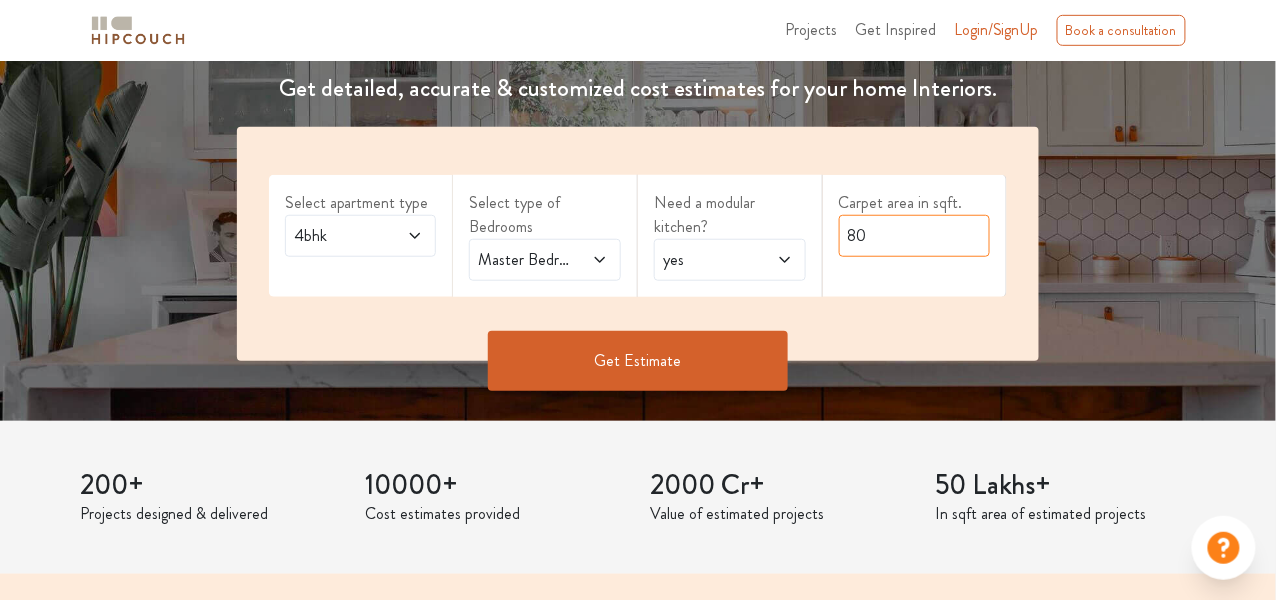 type on "8" 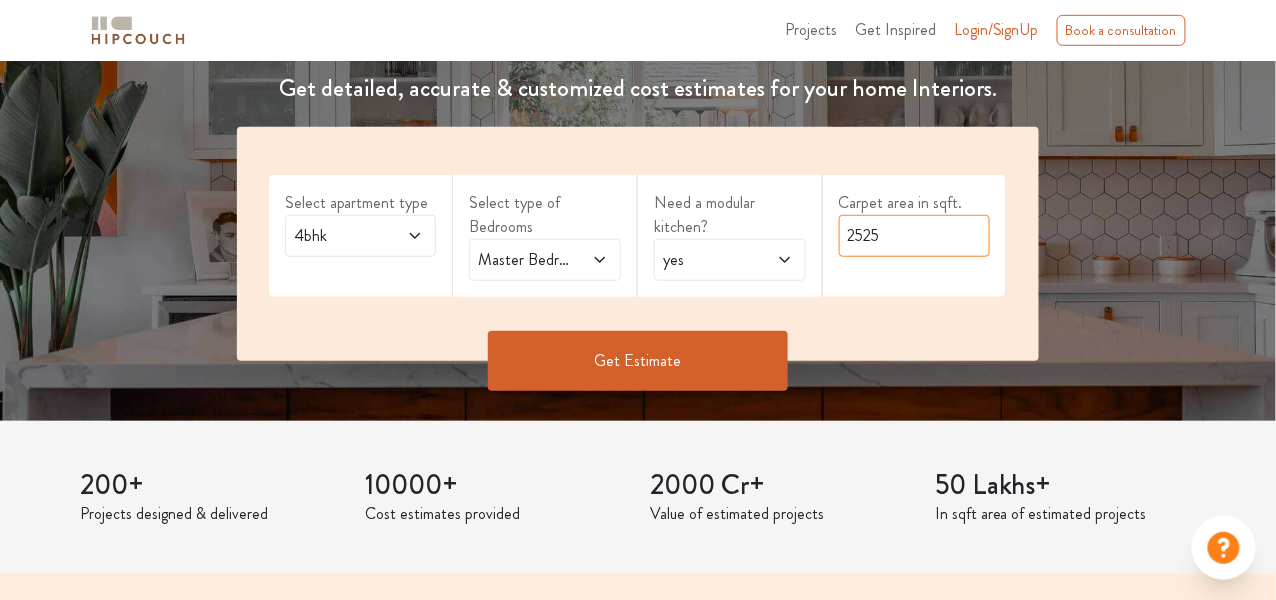 type on "2525" 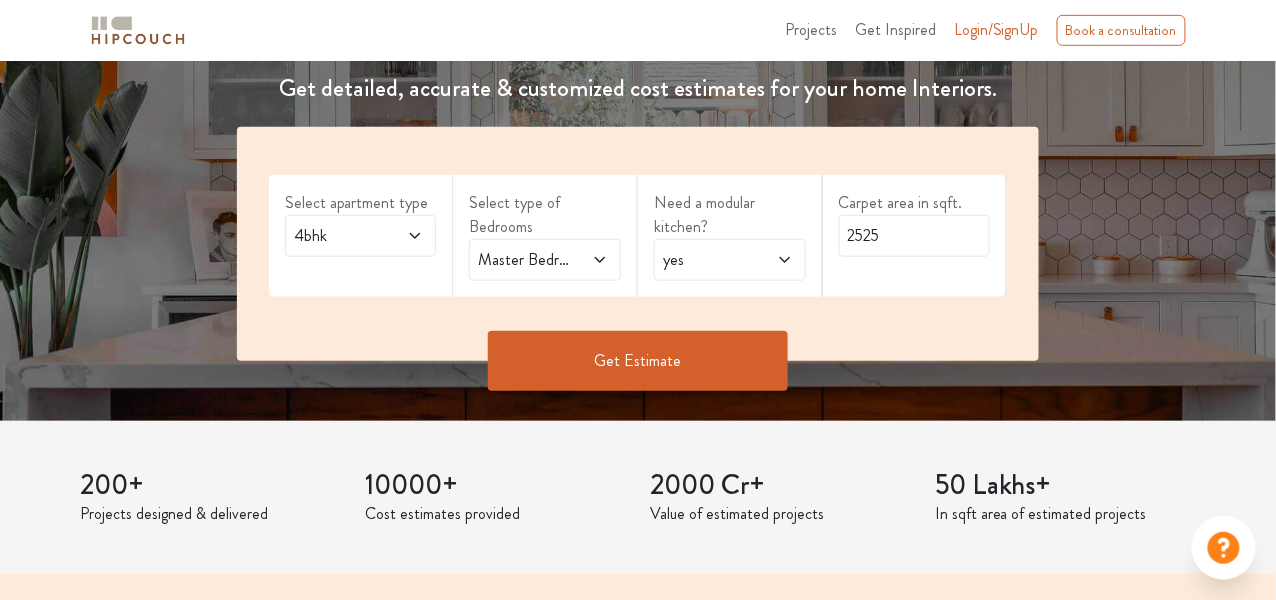 click on "Get Estimate" at bounding box center [638, 361] 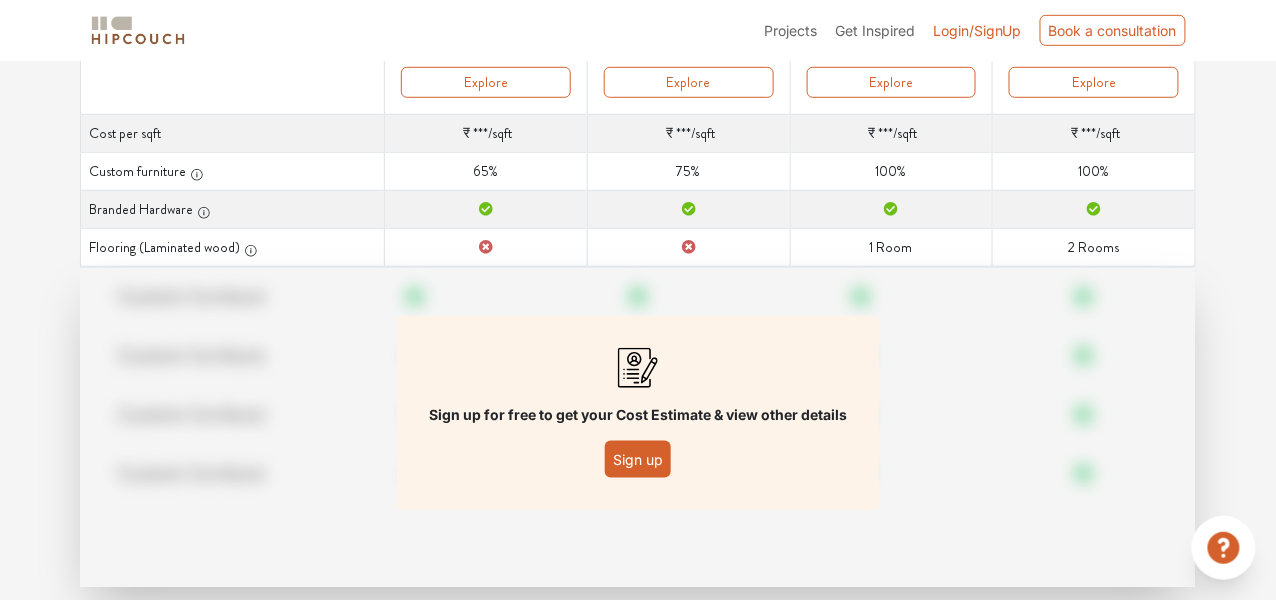 scroll, scrollTop: 336, scrollLeft: 0, axis: vertical 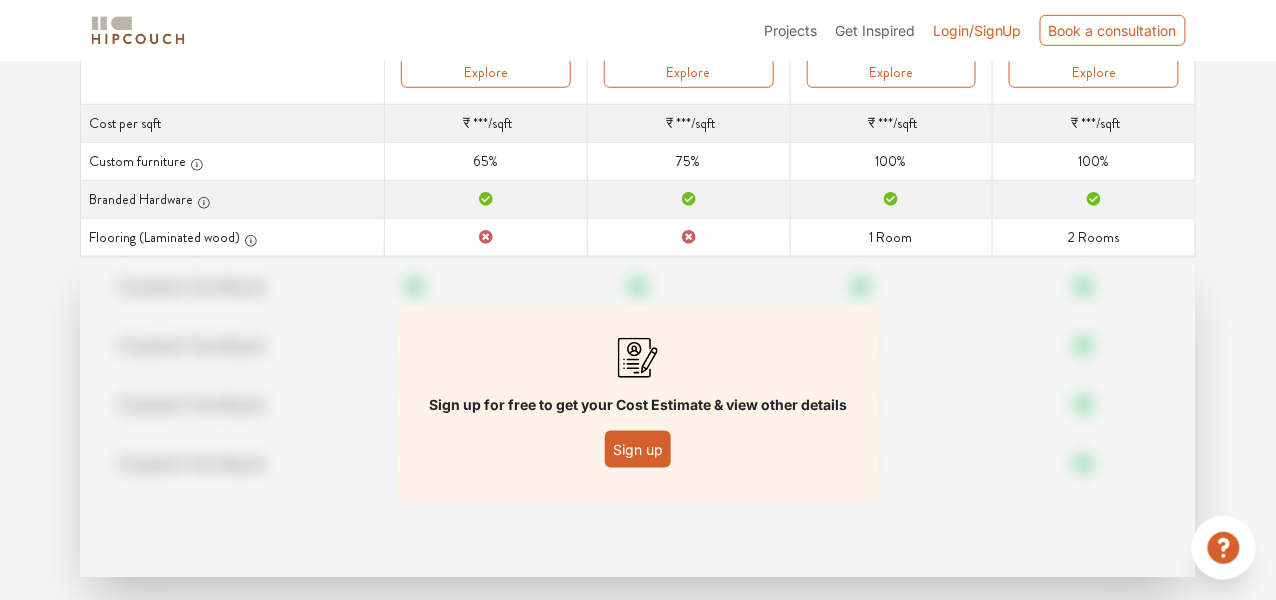 click on "Sign up" at bounding box center [638, 449] 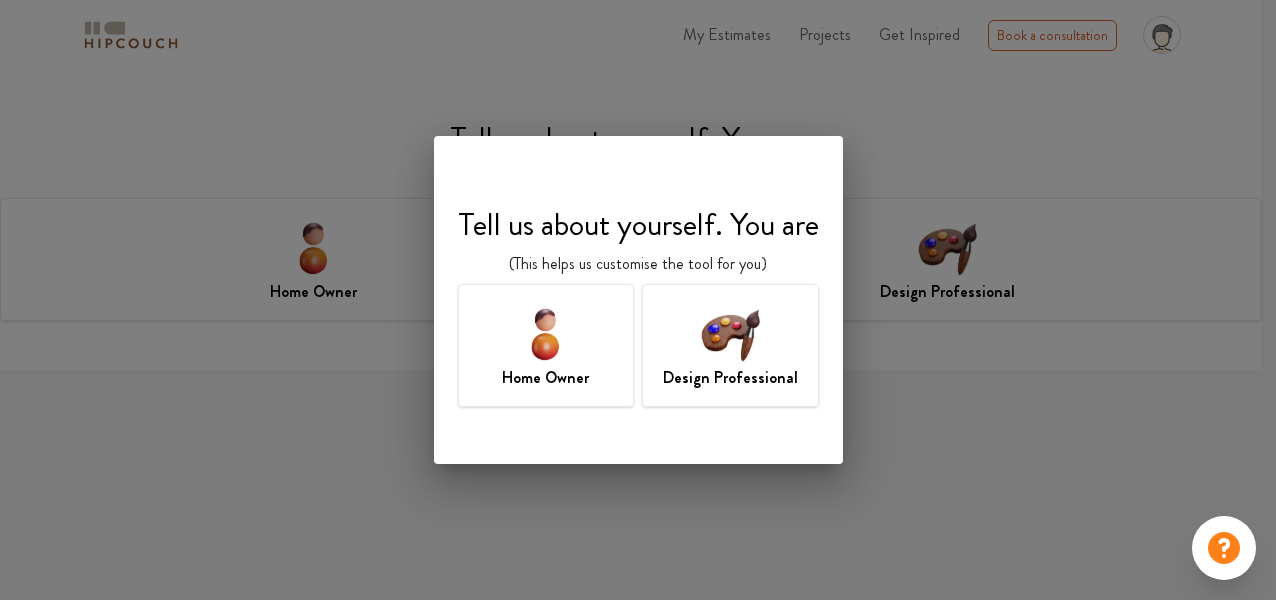 scroll, scrollTop: 0, scrollLeft: 0, axis: both 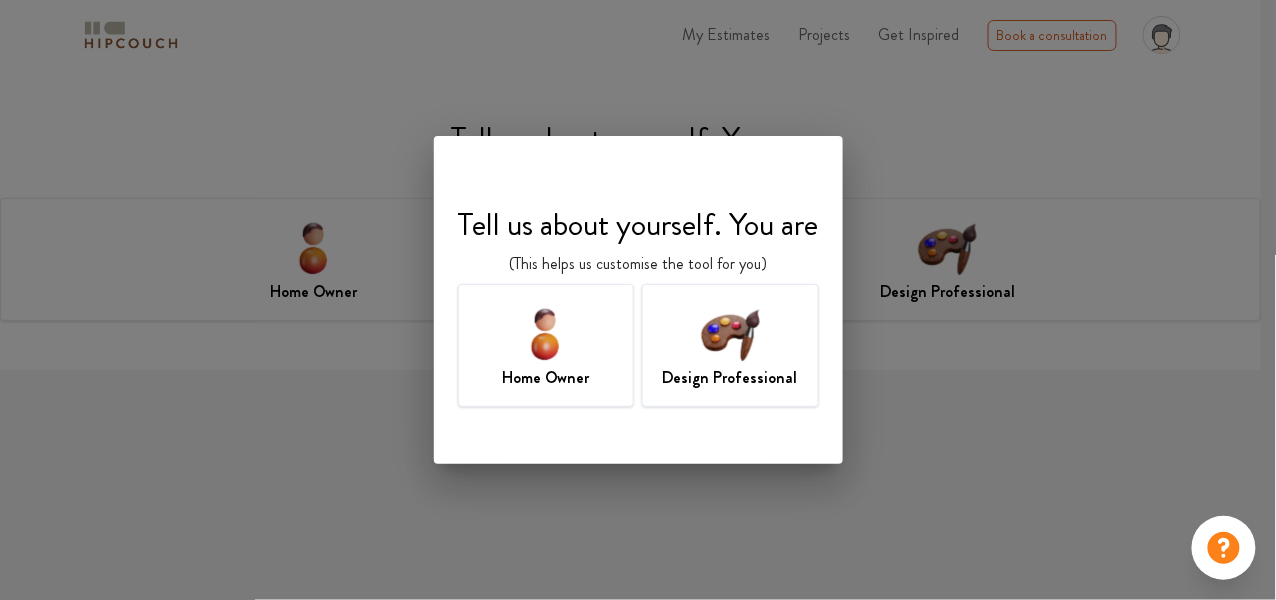 click on "Design Professional" at bounding box center [730, 378] 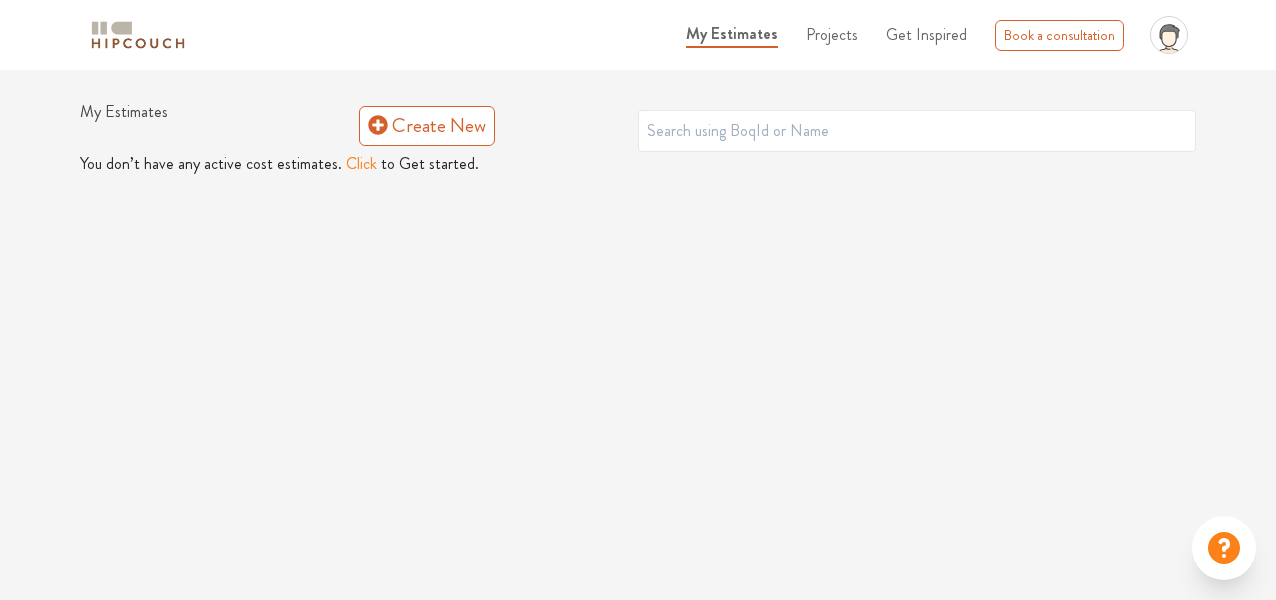 scroll, scrollTop: 0, scrollLeft: 0, axis: both 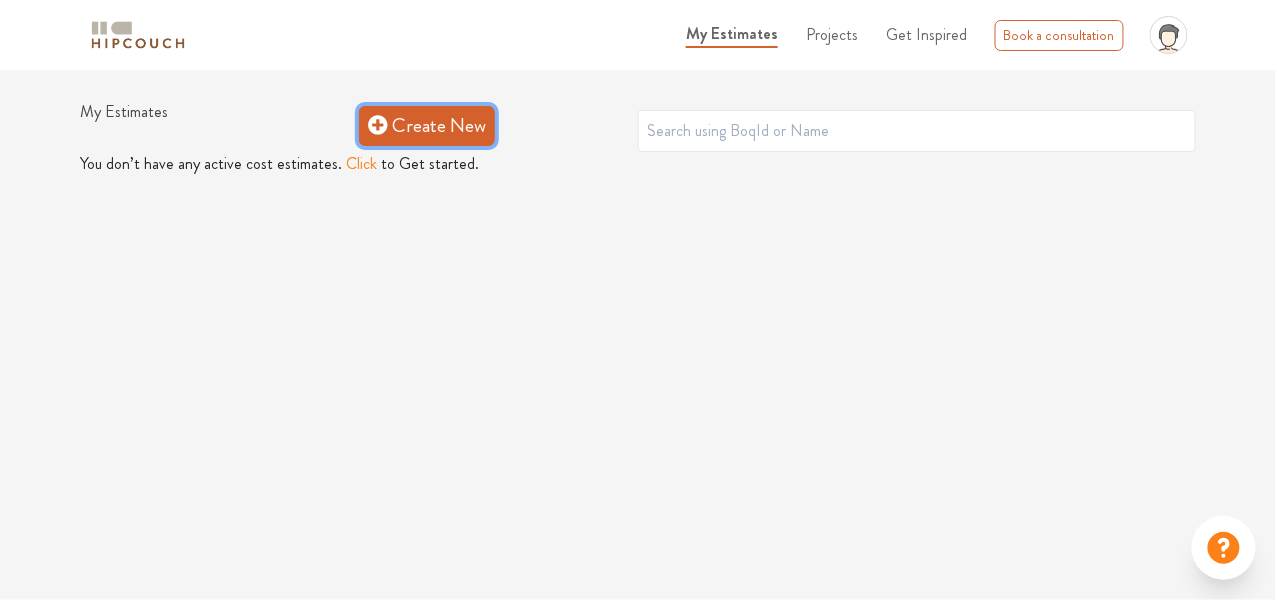click on "Create New" at bounding box center (427, 126) 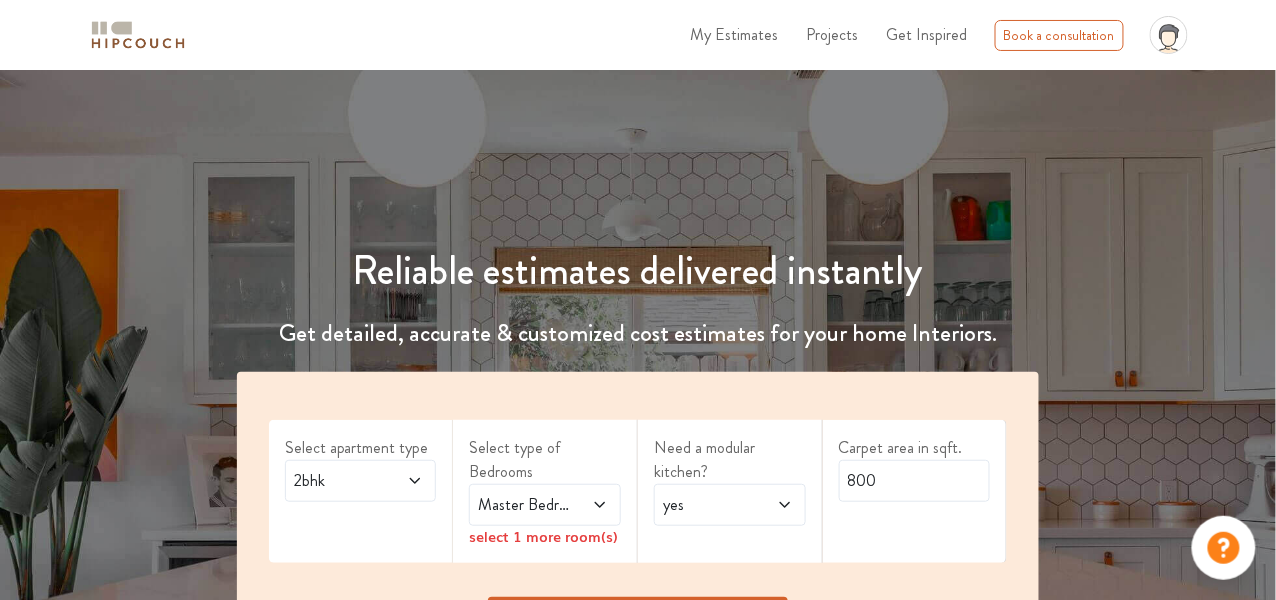 scroll, scrollTop: 299, scrollLeft: 0, axis: vertical 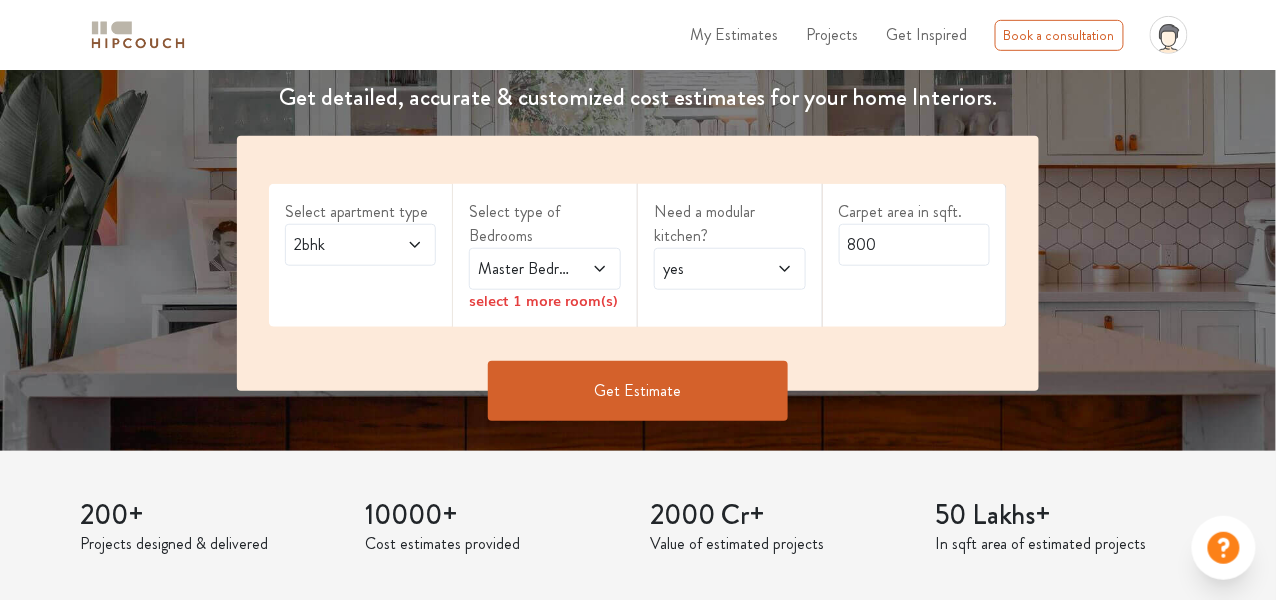 click on "2bhk" at bounding box center [361, 245] 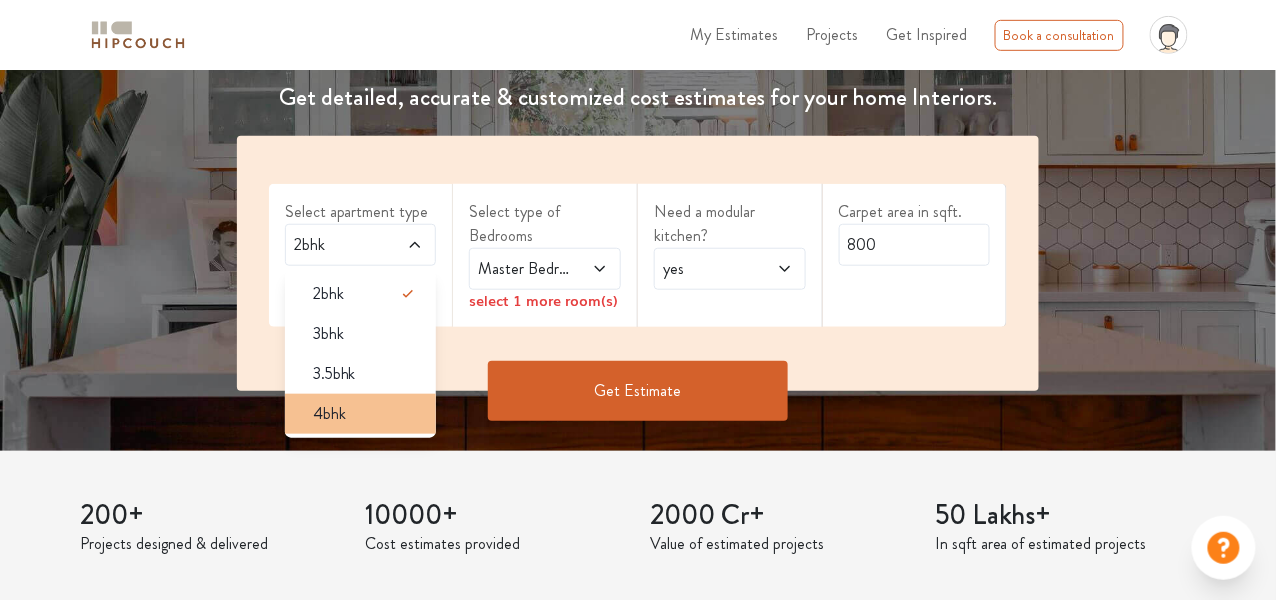 click on "4bhk" at bounding box center [367, 414] 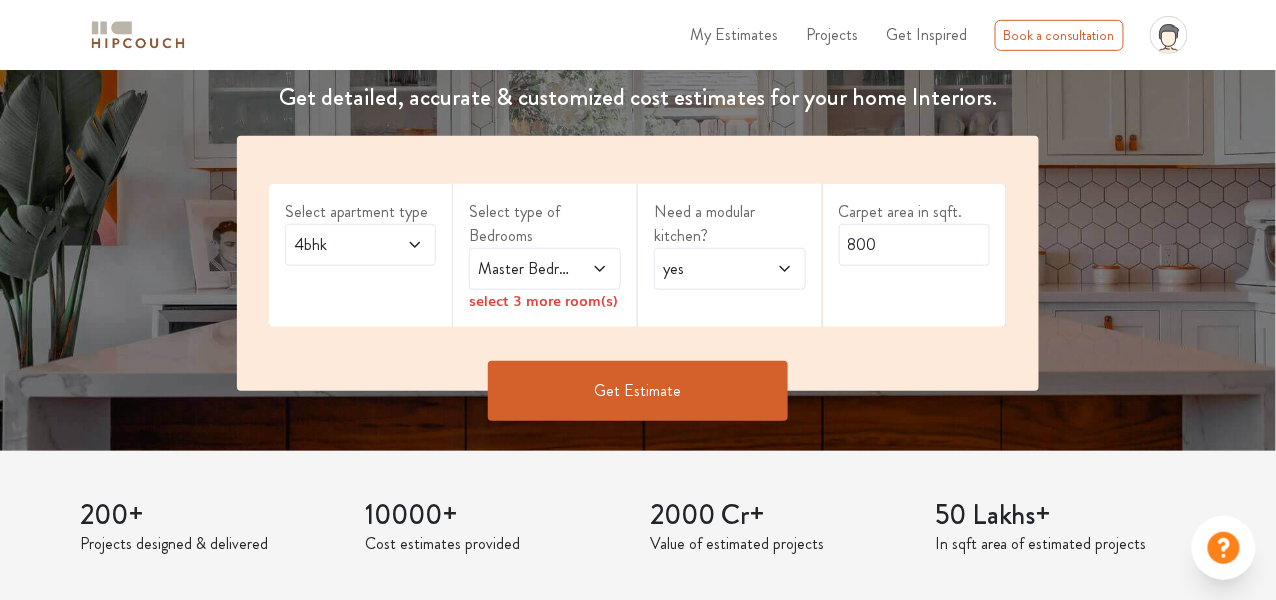 click on "Master Bedroom" at bounding box center (524, 269) 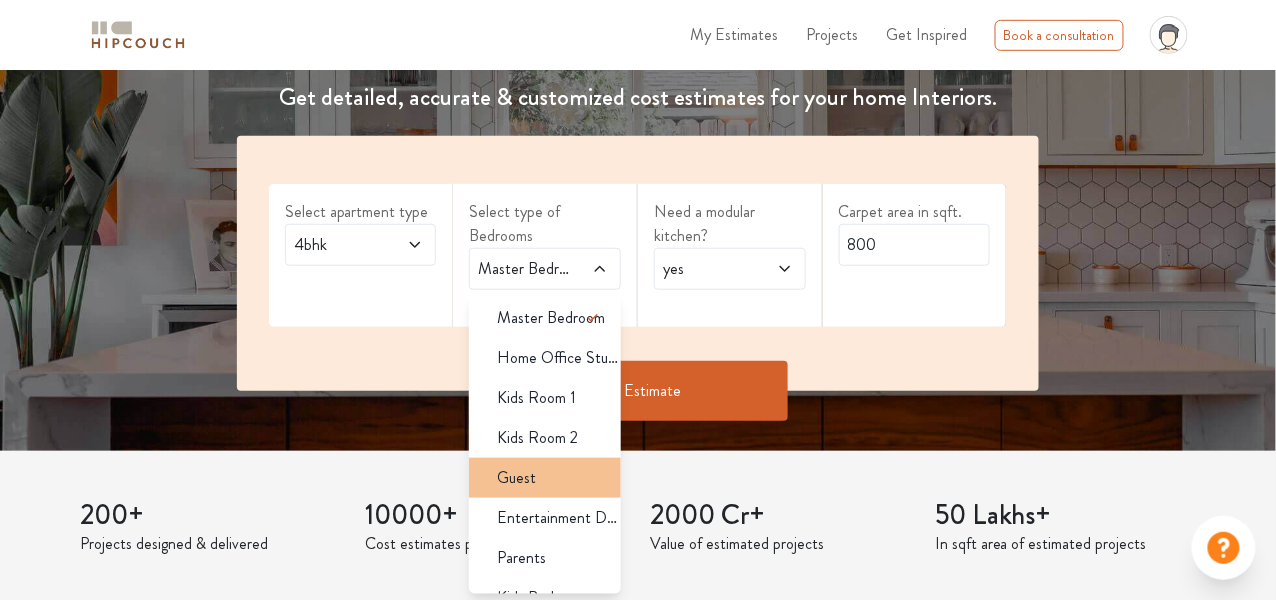 click on "Guest" at bounding box center [516, 478] 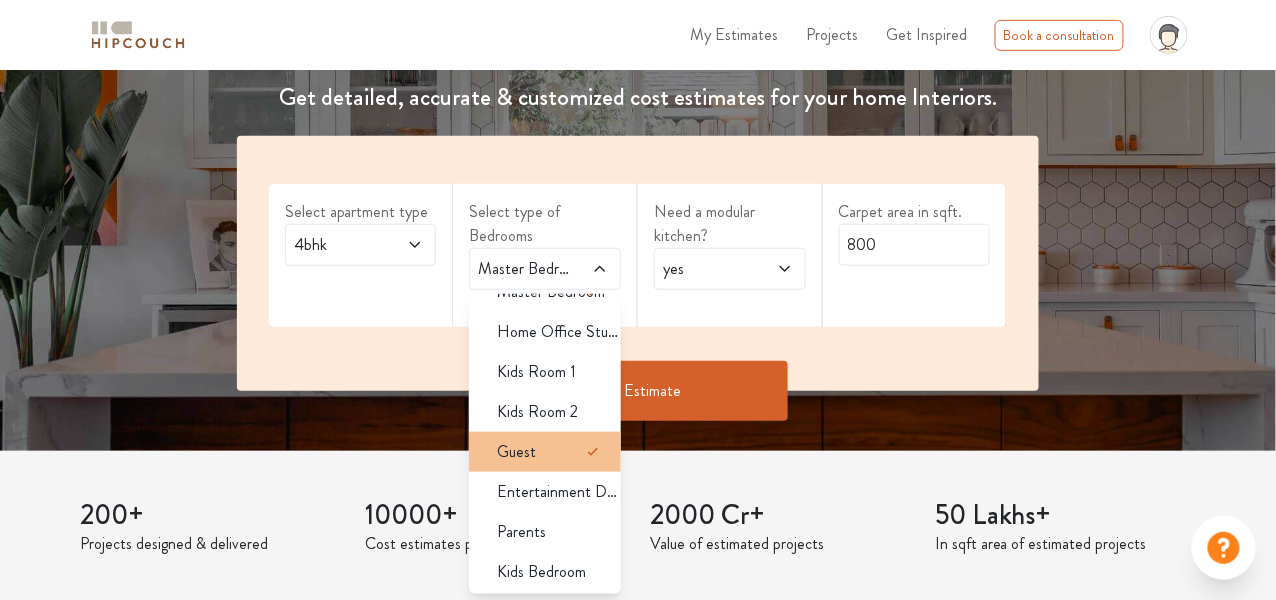 scroll, scrollTop: 27, scrollLeft: 0, axis: vertical 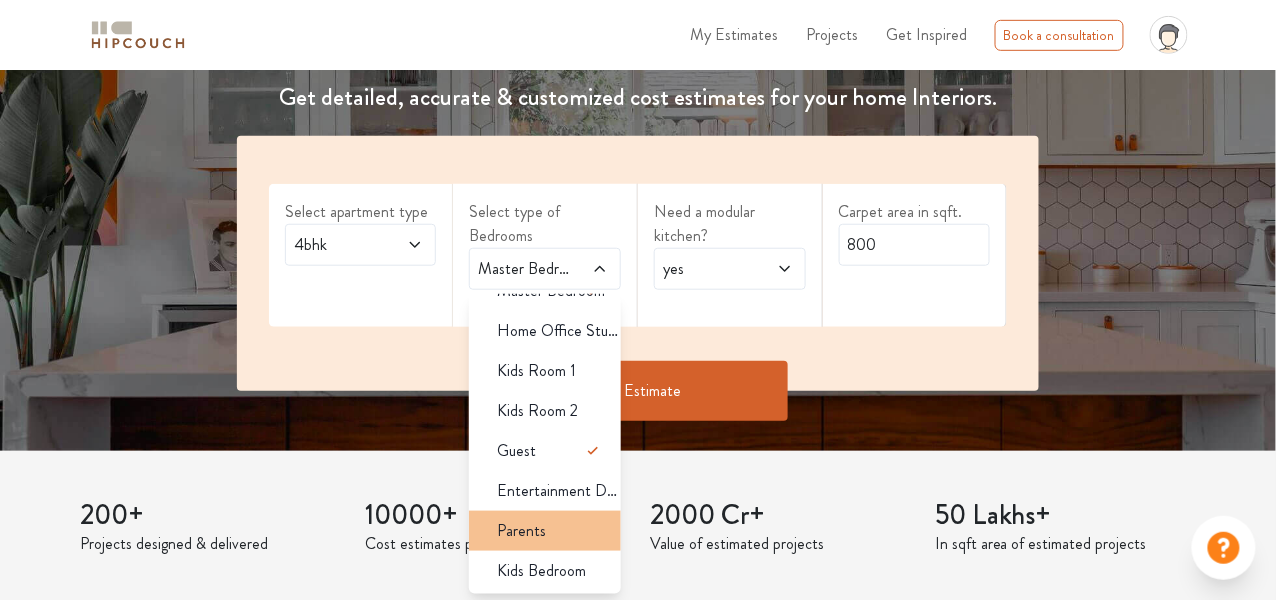 click on "Parents" at bounding box center (551, 531) 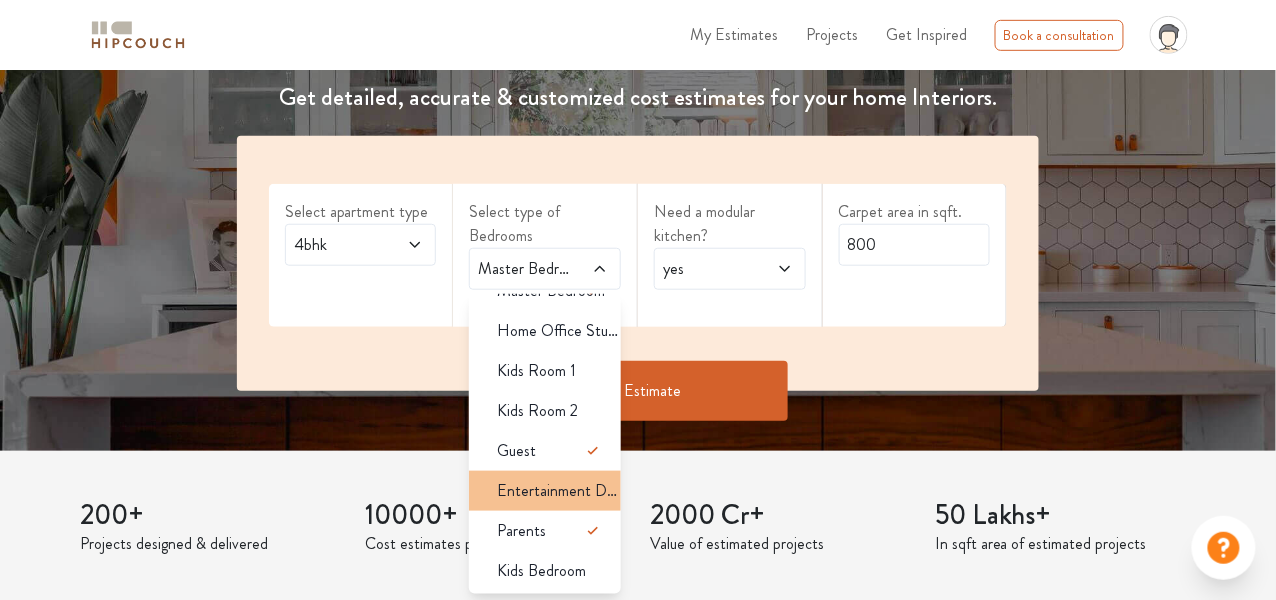 click on "Entertainment Den" at bounding box center (559, 491) 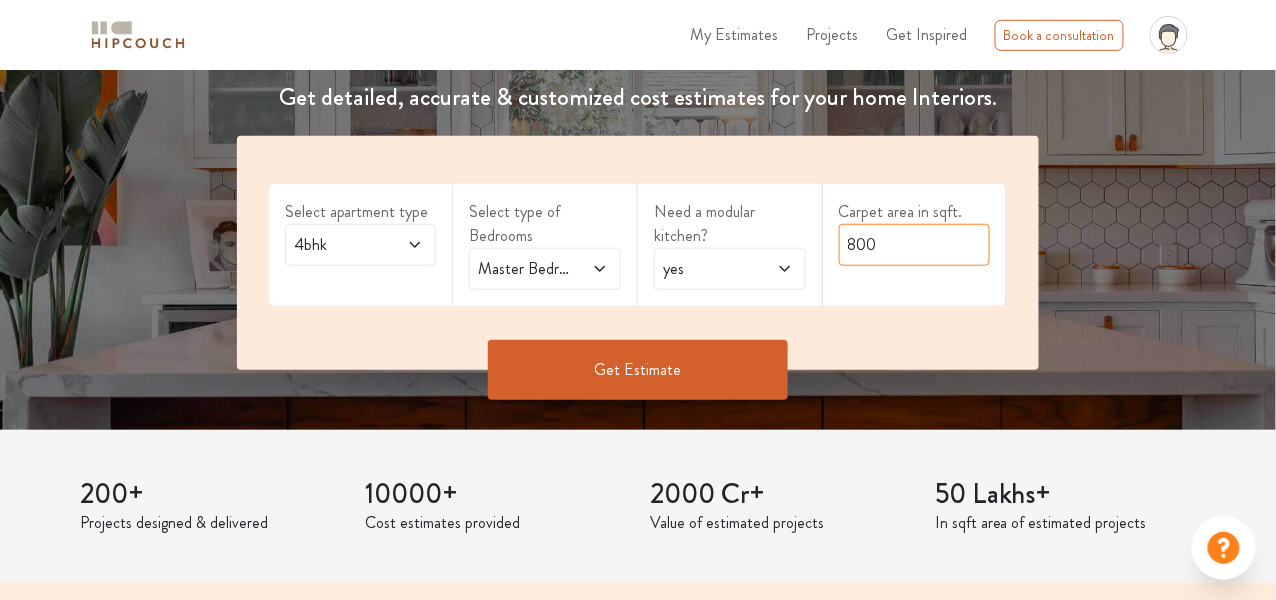 click on "800" at bounding box center [915, 245] 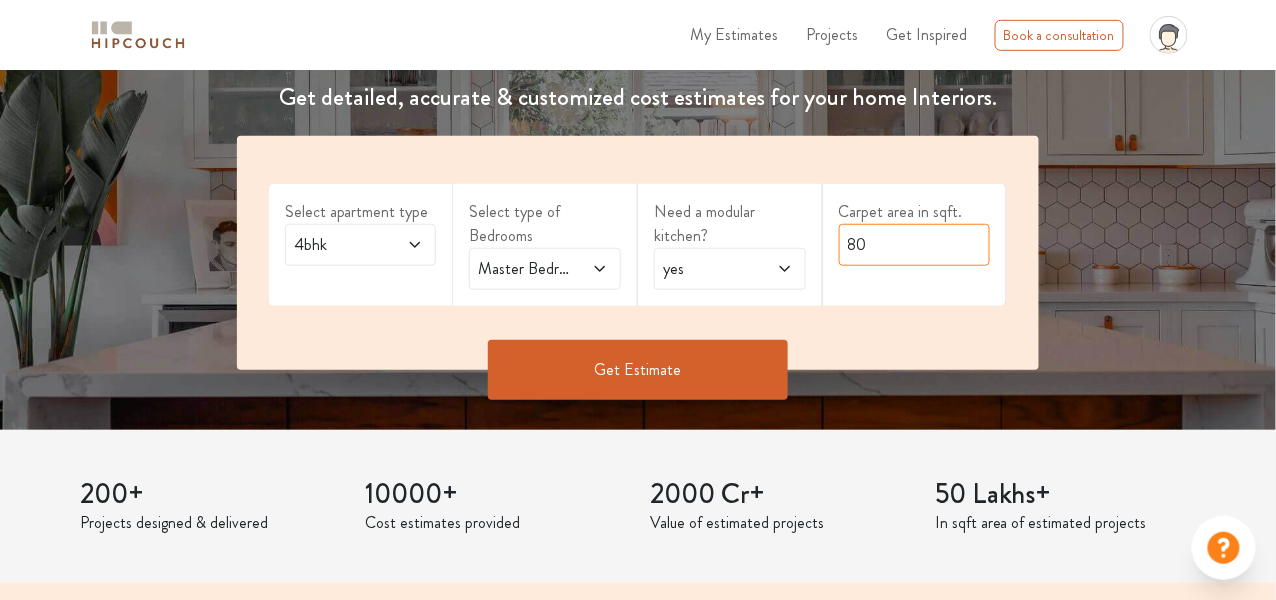 type on "8" 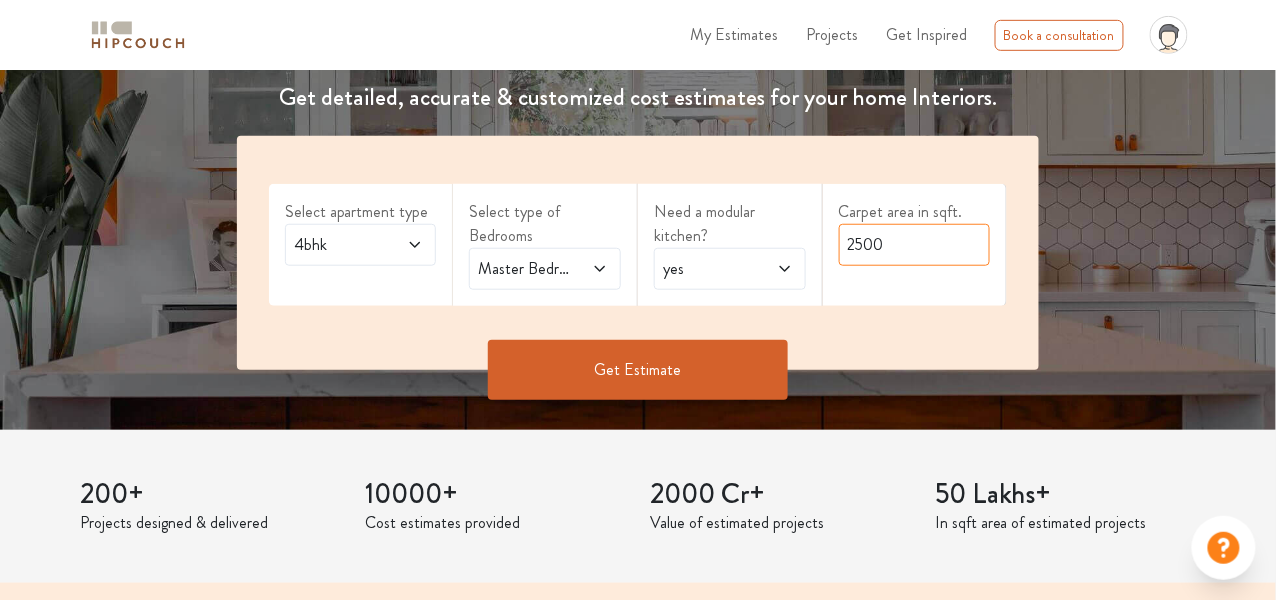 type on "2500" 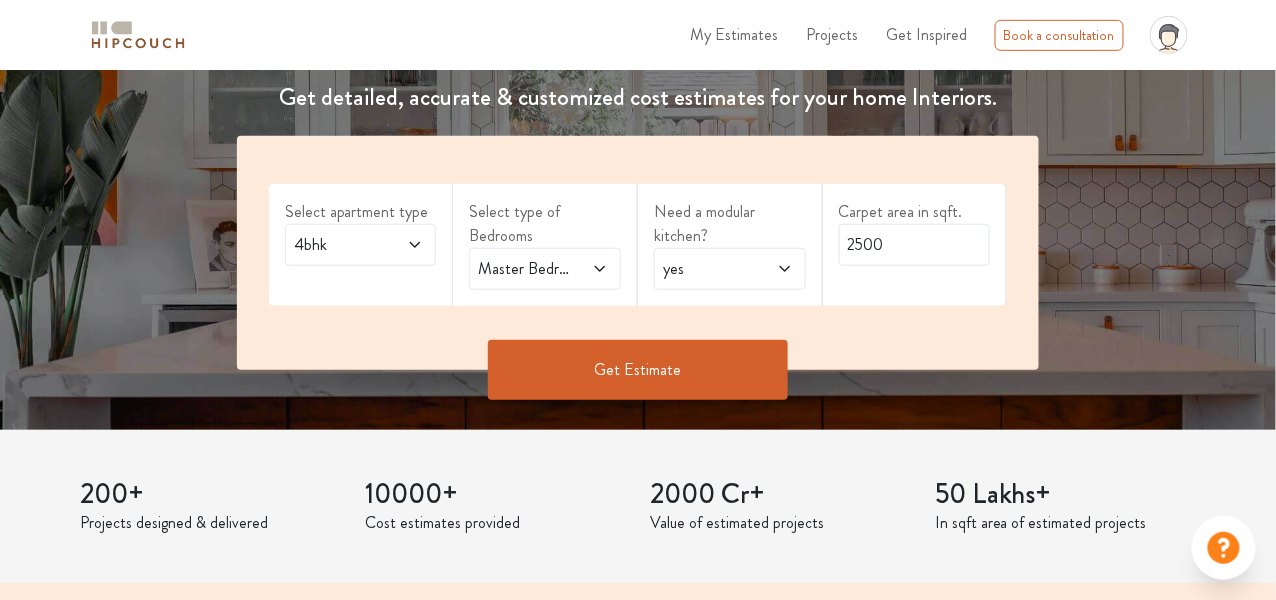 click on "Get Estimate" at bounding box center (638, 370) 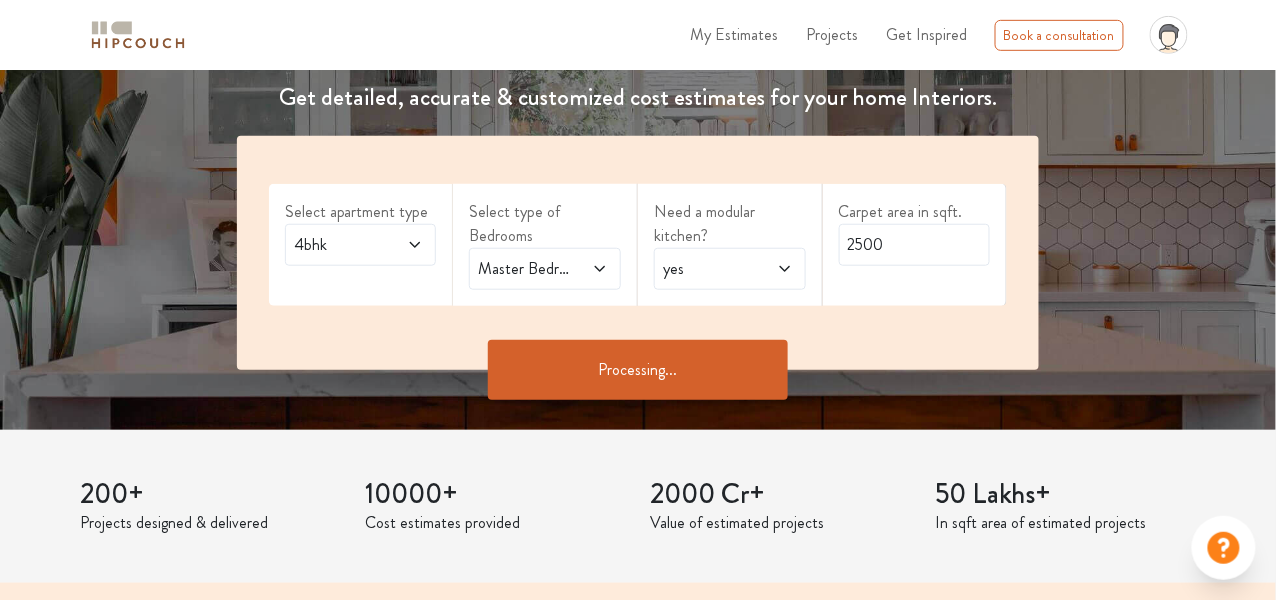 scroll, scrollTop: 0, scrollLeft: 0, axis: both 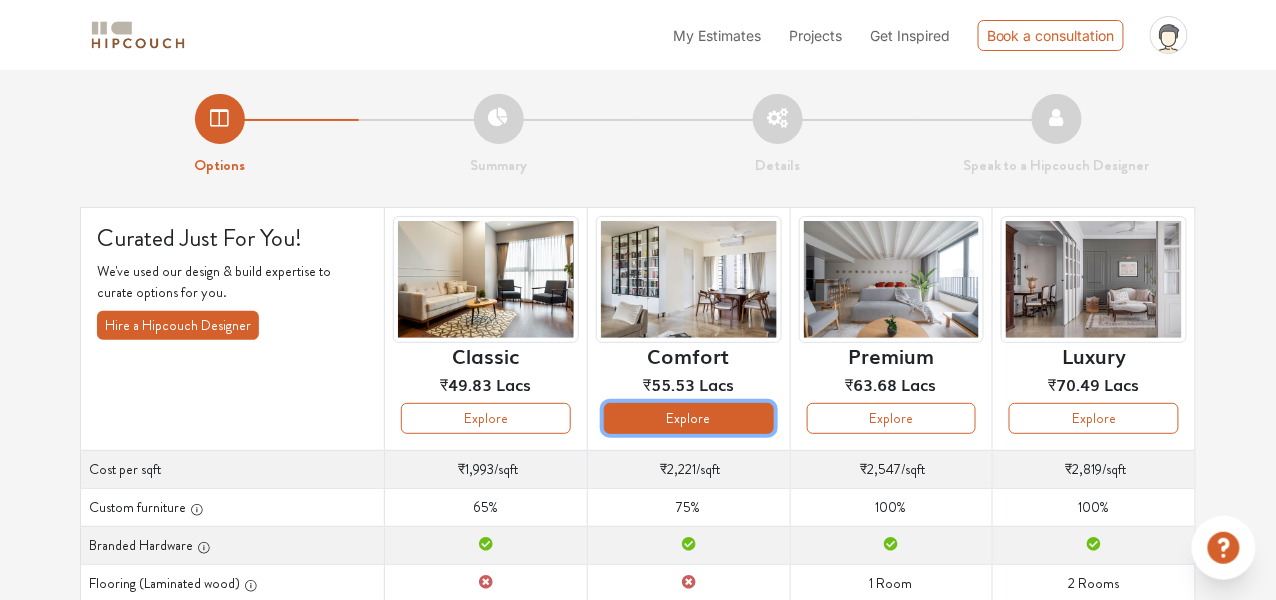 click on "Explore" at bounding box center (689, 418) 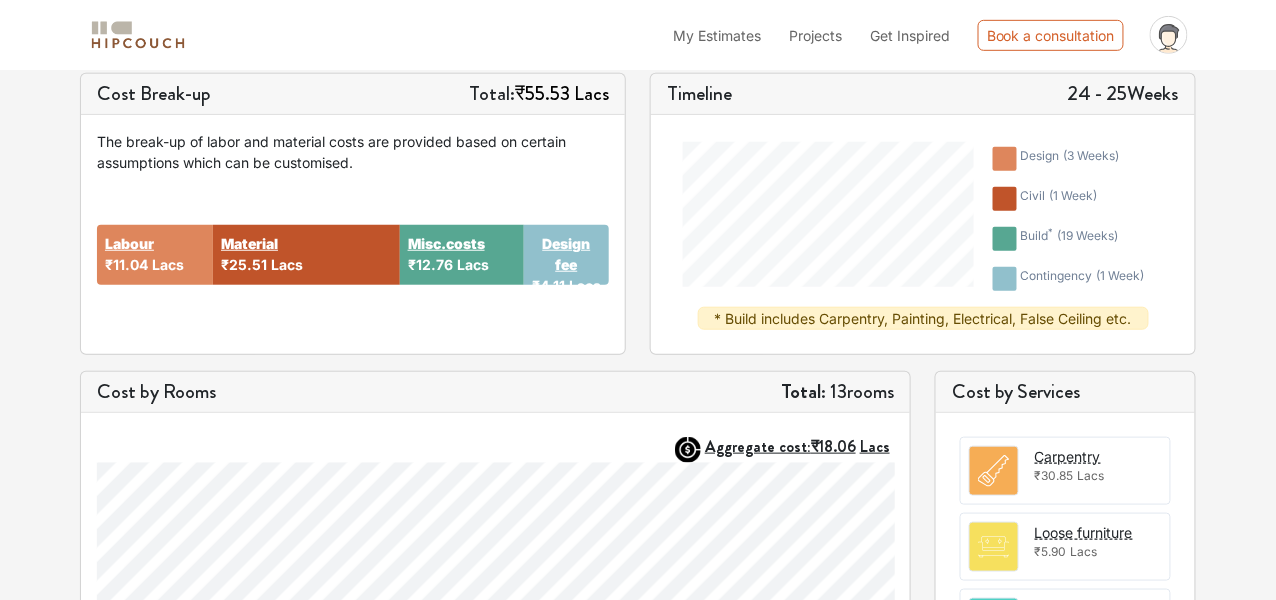 scroll, scrollTop: 299, scrollLeft: 0, axis: vertical 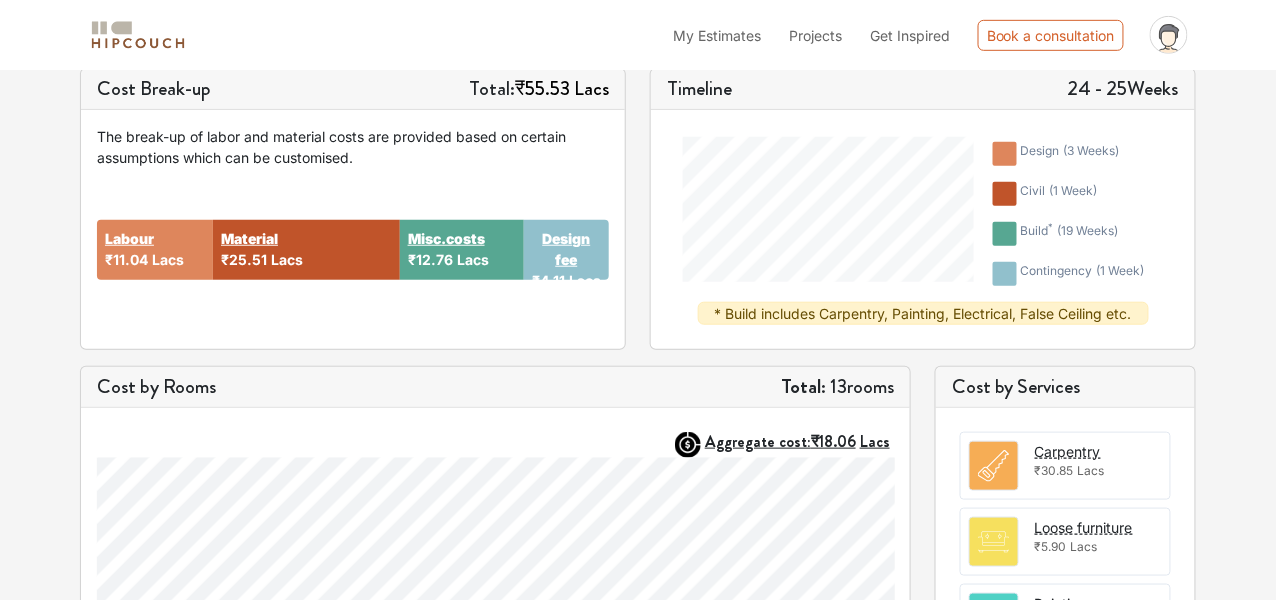 click on "₹4.11 Lacs" at bounding box center [566, 280] 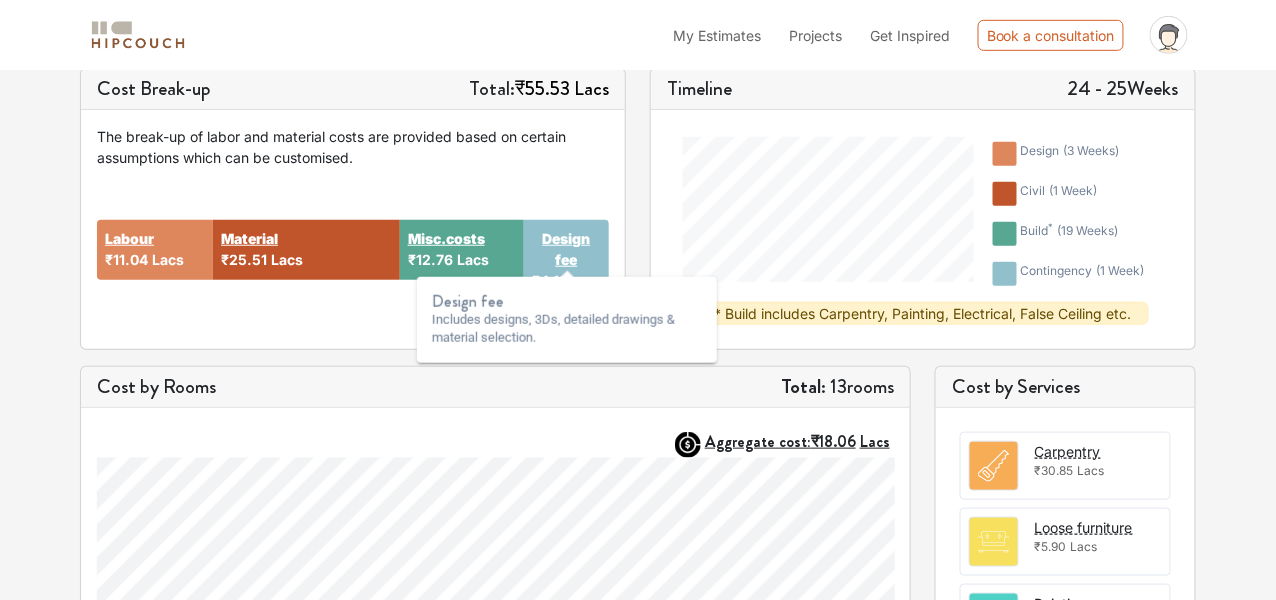 click on "Design fee" at bounding box center [566, 249] 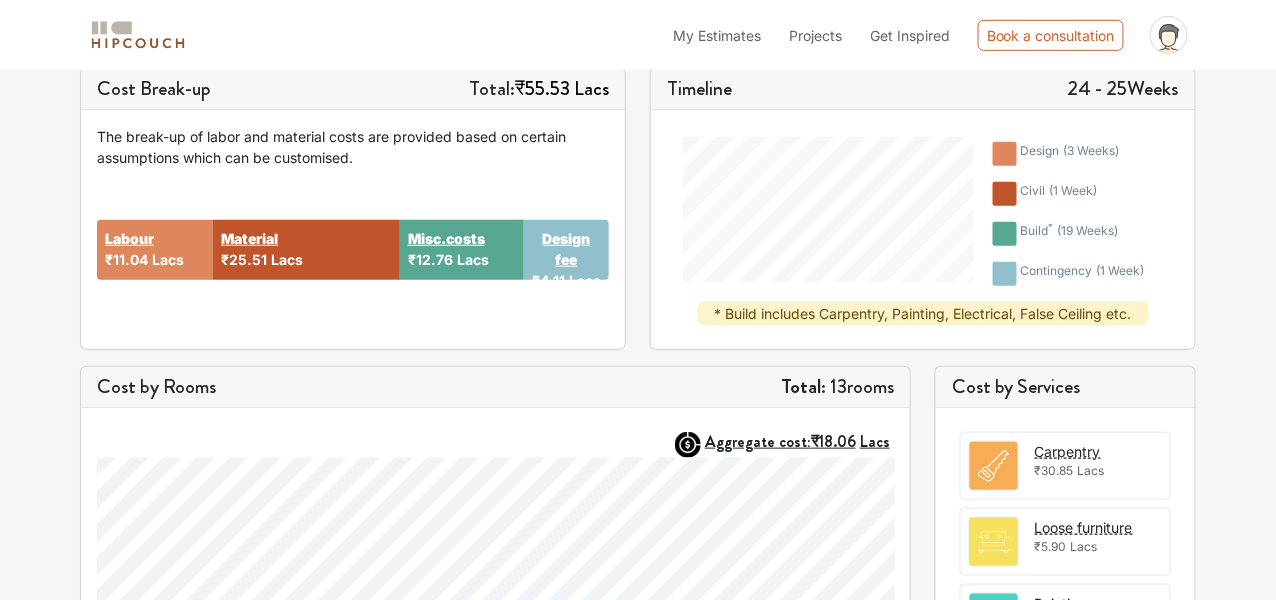 click on "Design fee" at bounding box center [566, 249] 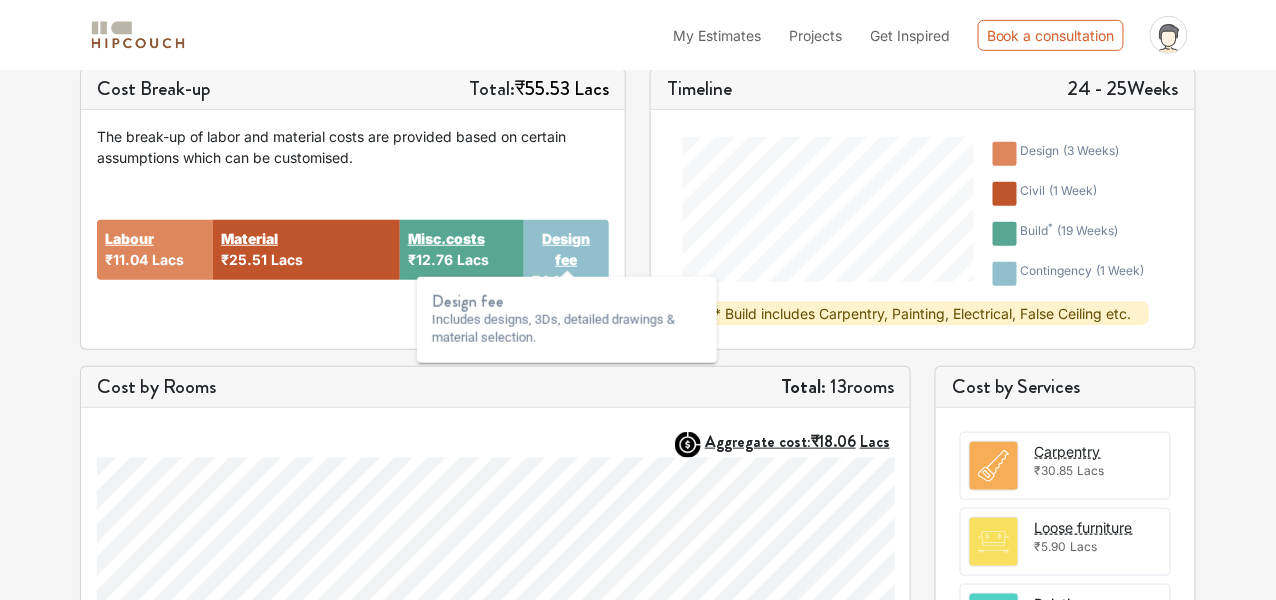 click on "Design fee" at bounding box center [566, 249] 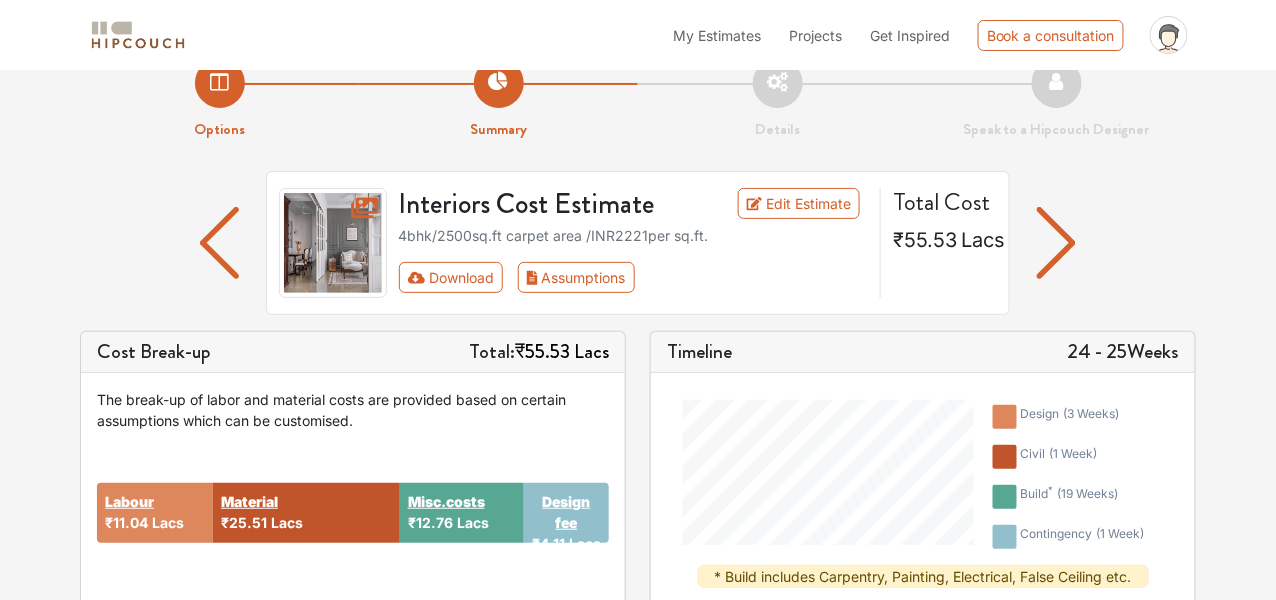scroll, scrollTop: 0, scrollLeft: 0, axis: both 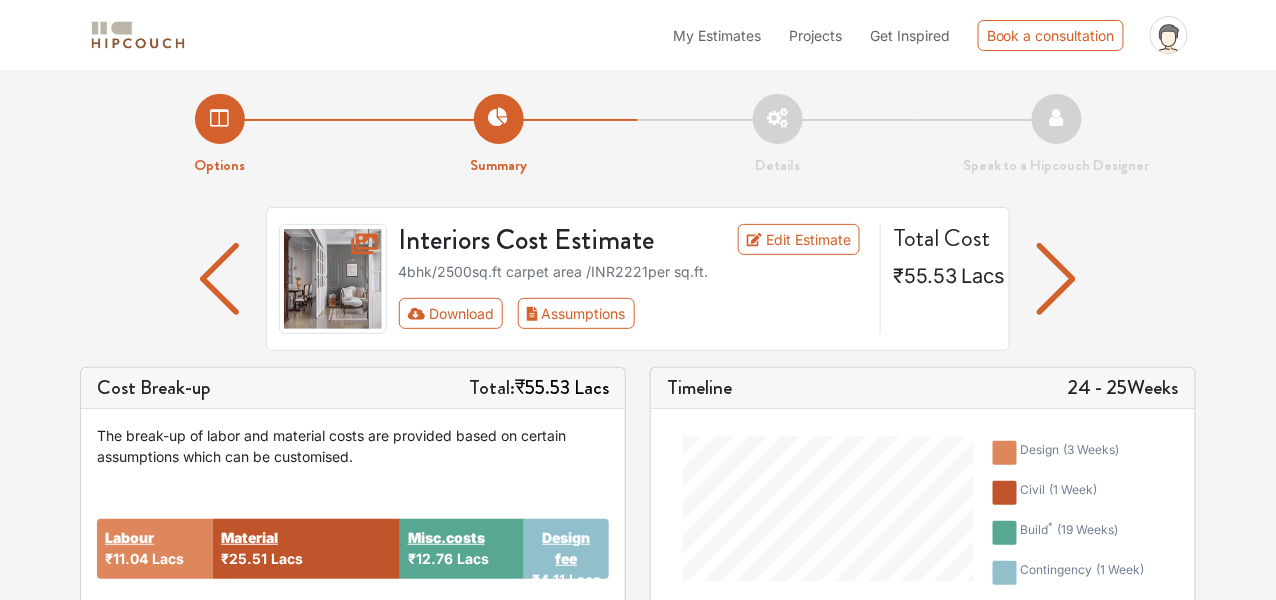 click at bounding box center [1056, 279] 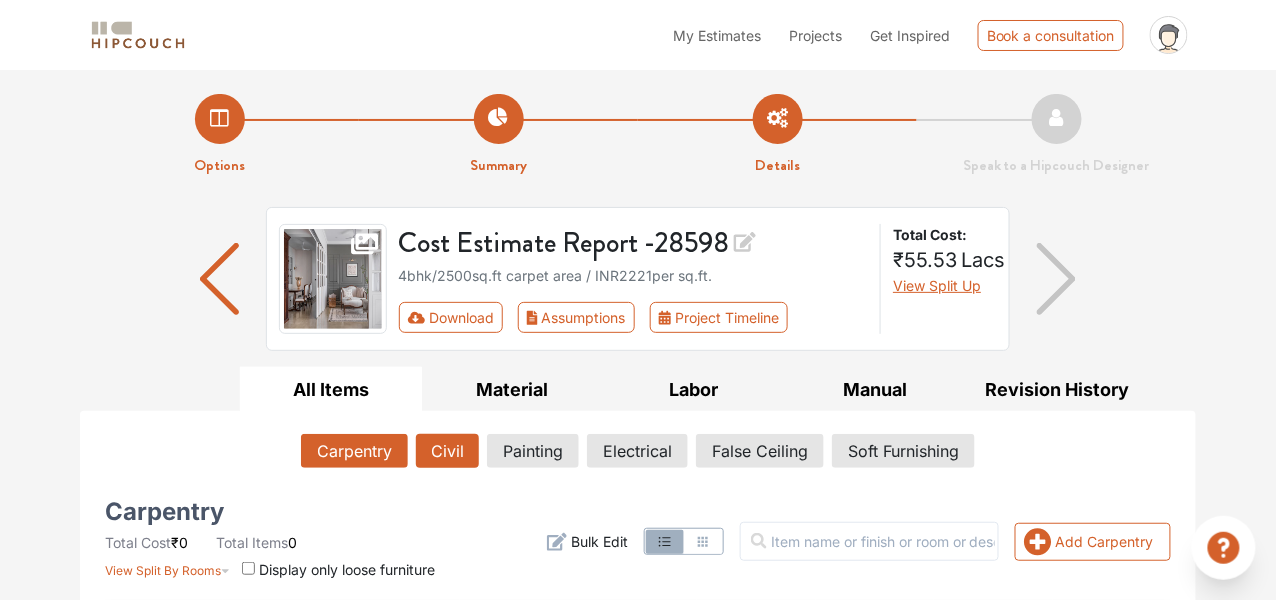 click on "Civil" at bounding box center (447, 451) 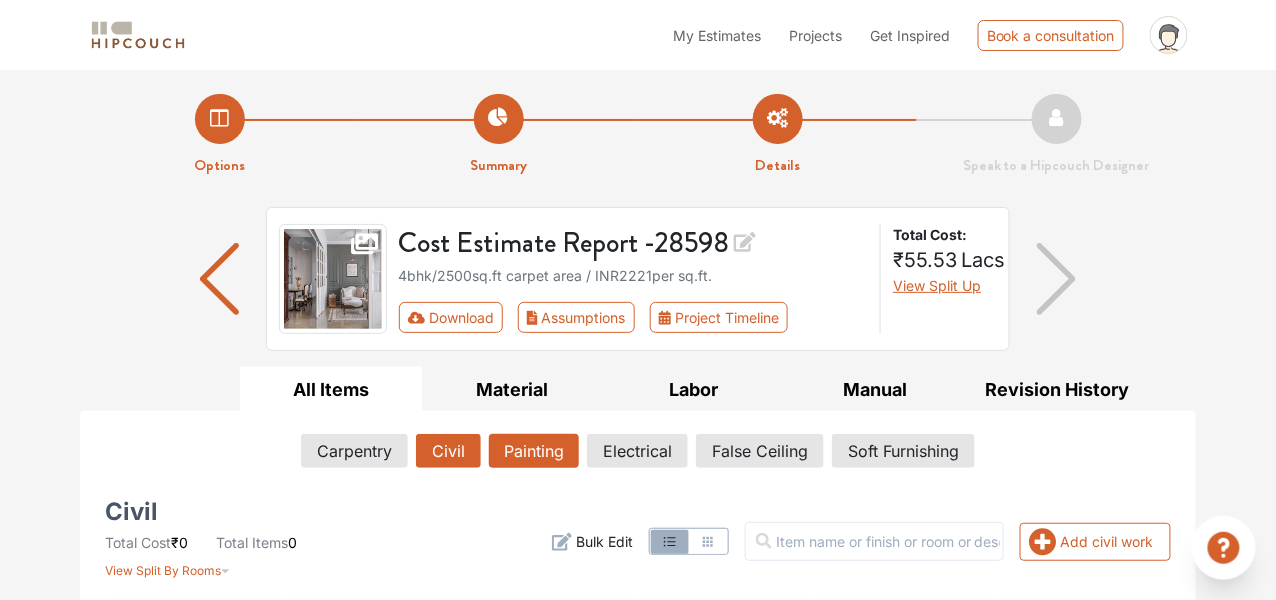click on "Painting" at bounding box center [534, 451] 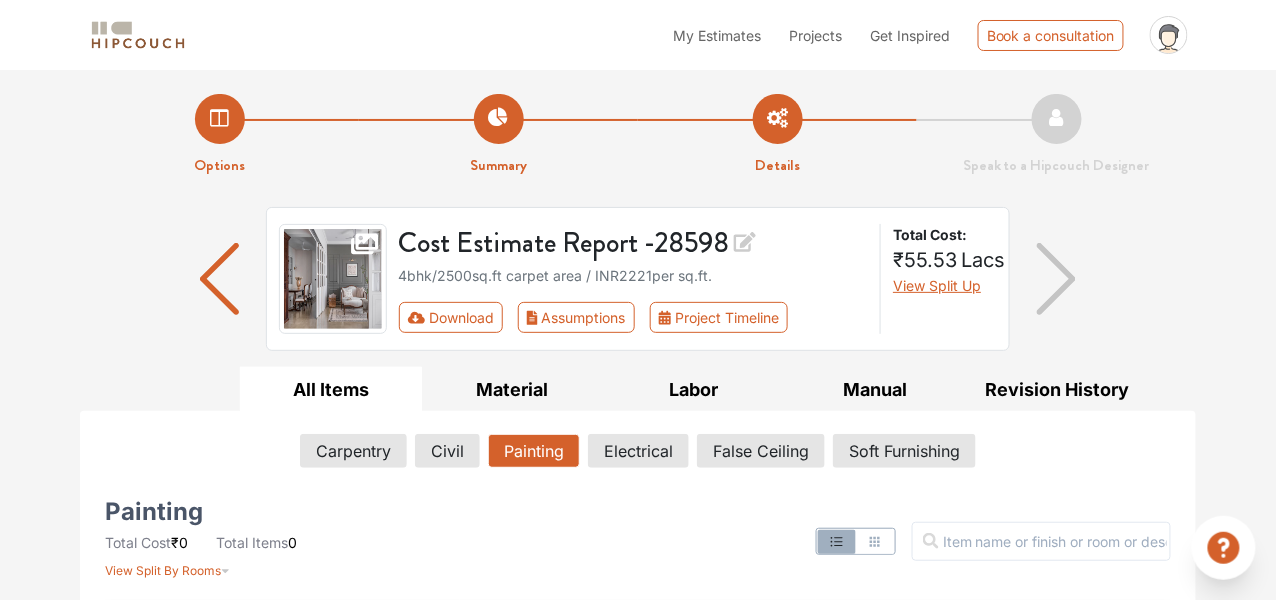 drag, startPoint x: 505, startPoint y: 444, endPoint x: 514, endPoint y: 112, distance: 332.12198 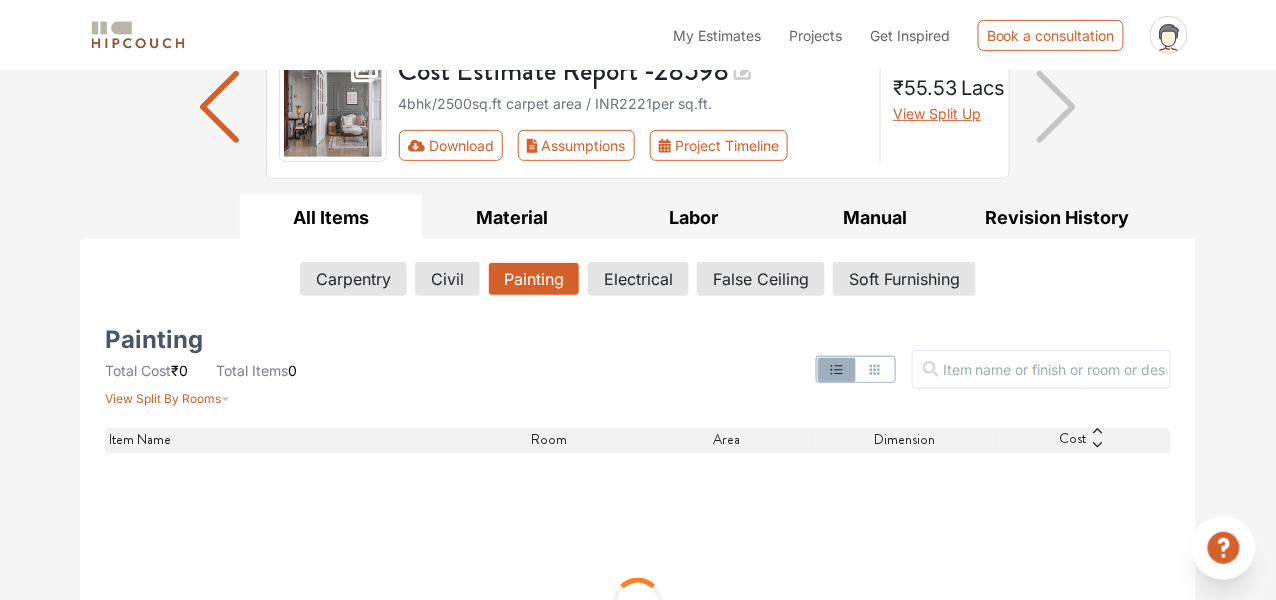 scroll, scrollTop: 0, scrollLeft: 0, axis: both 